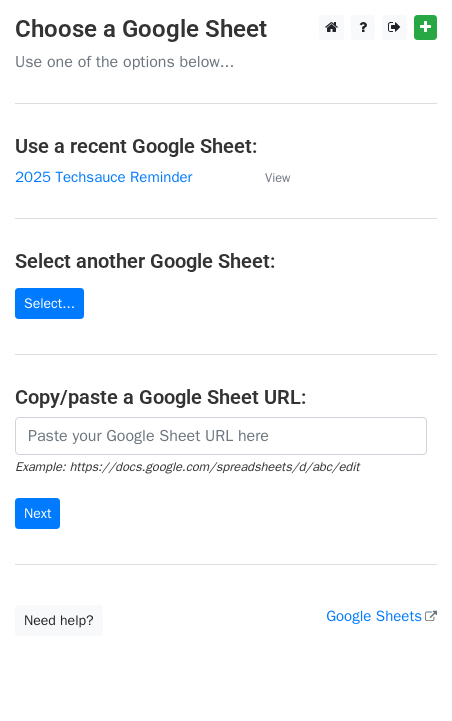 scroll, scrollTop: 0, scrollLeft: 0, axis: both 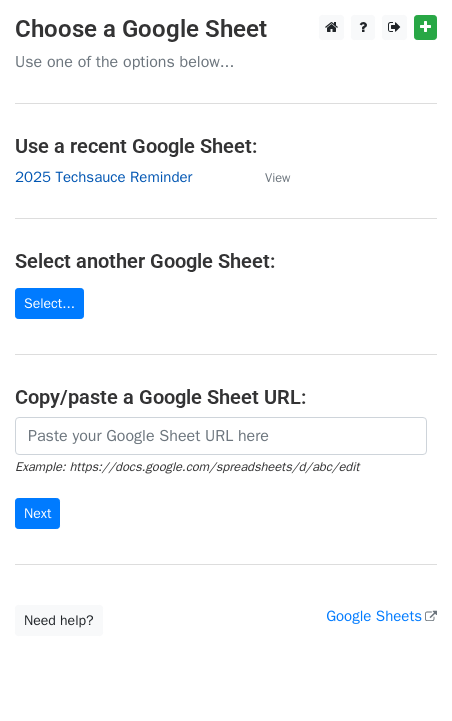 click on "2025 Techsauce Reminder" at bounding box center (103, 177) 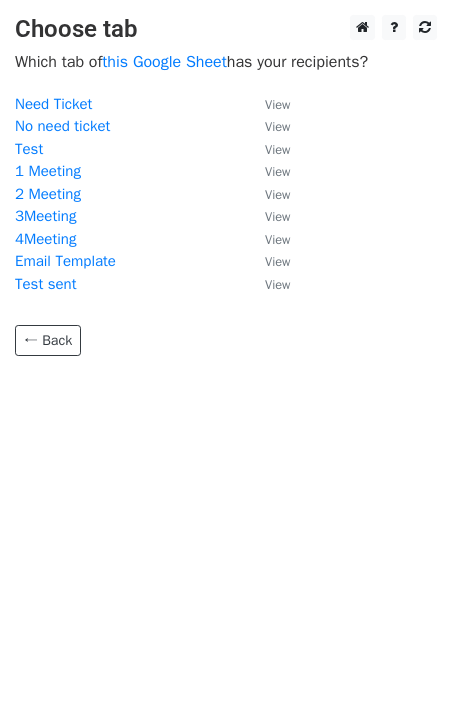 scroll, scrollTop: 0, scrollLeft: 0, axis: both 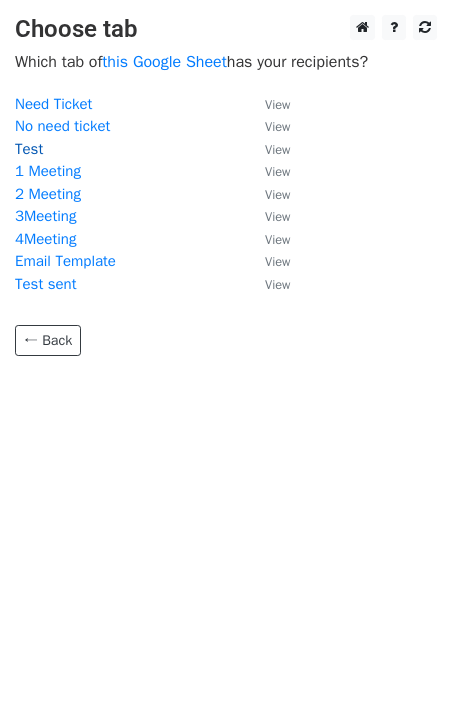 click on "Test" at bounding box center (29, 149) 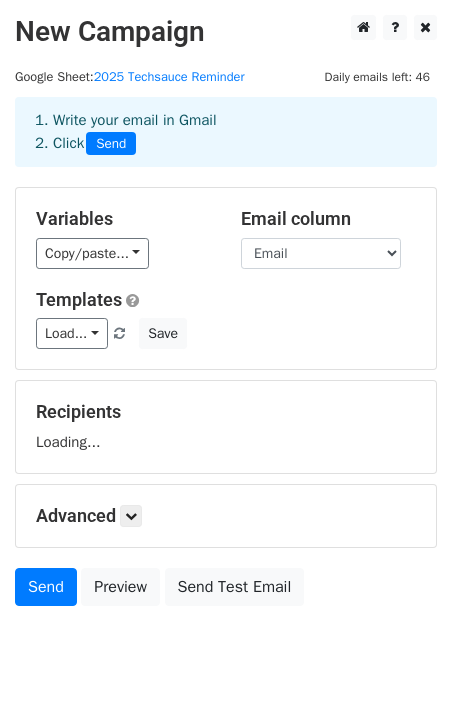 scroll, scrollTop: 0, scrollLeft: 0, axis: both 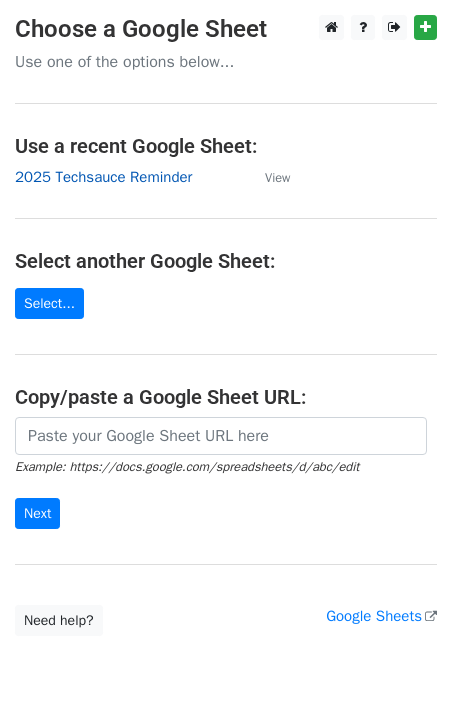 click on "2025 Techsauce Reminder" at bounding box center [103, 177] 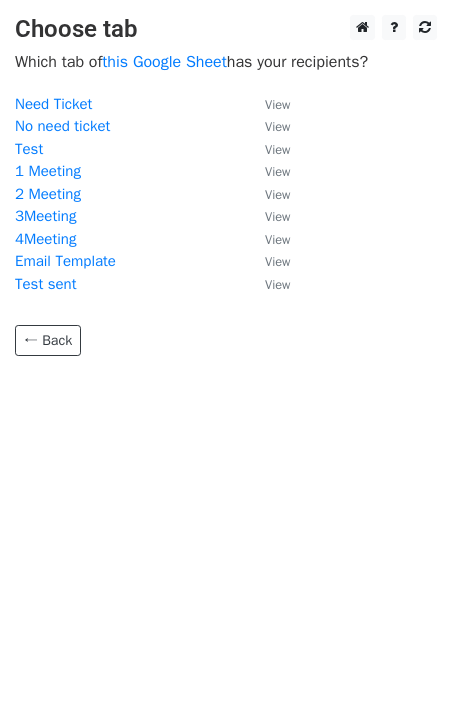 scroll, scrollTop: 0, scrollLeft: 0, axis: both 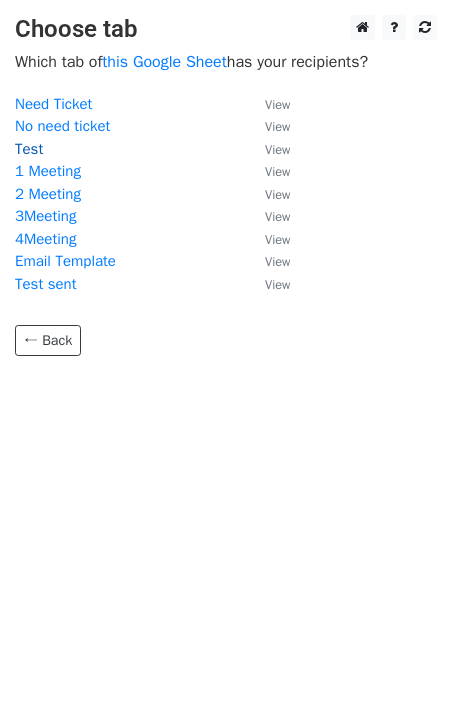 click on "Test" at bounding box center (29, 149) 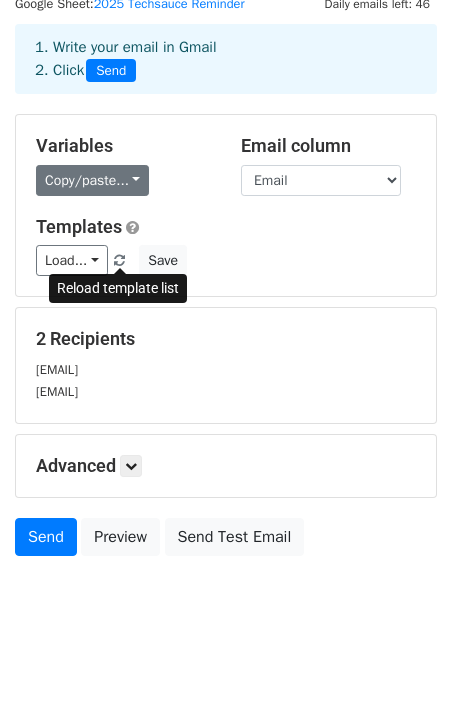 scroll, scrollTop: 78, scrollLeft: 0, axis: vertical 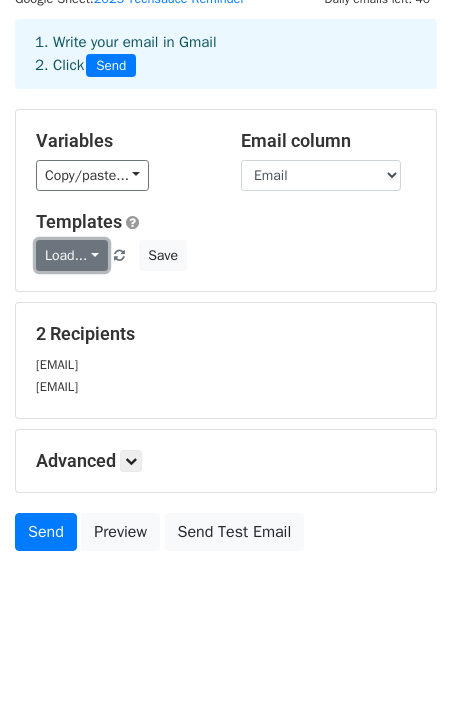 click on "Load..." at bounding box center (72, 255) 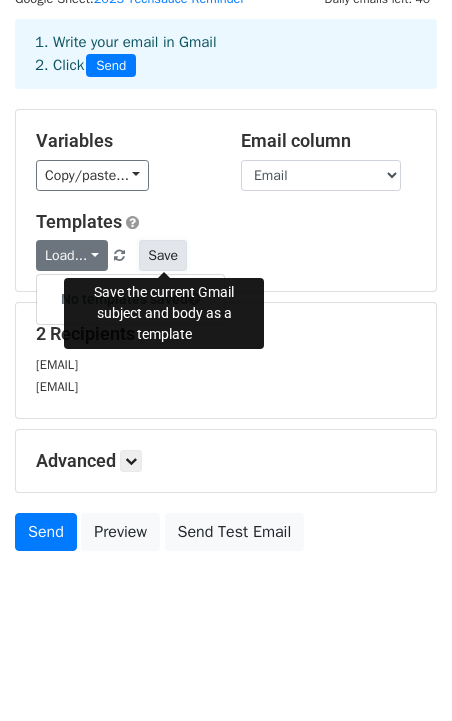 click on "Save" at bounding box center (163, 255) 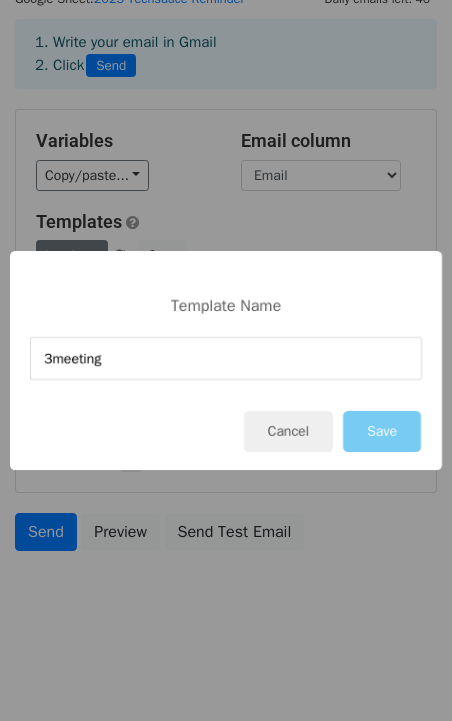type on "3meeting" 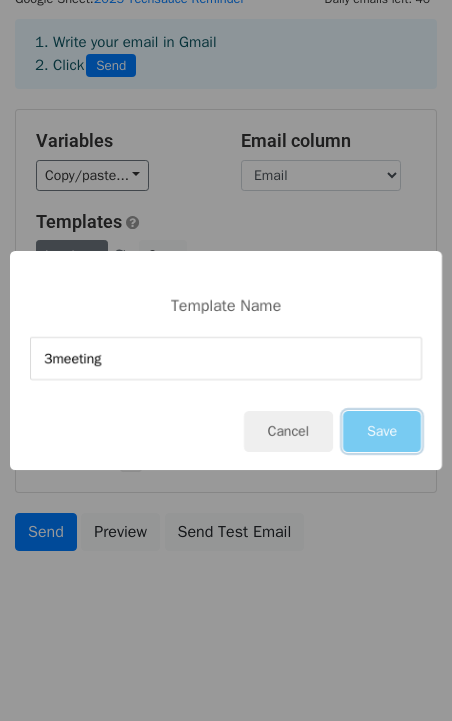 click on "Save" at bounding box center [382, 431] 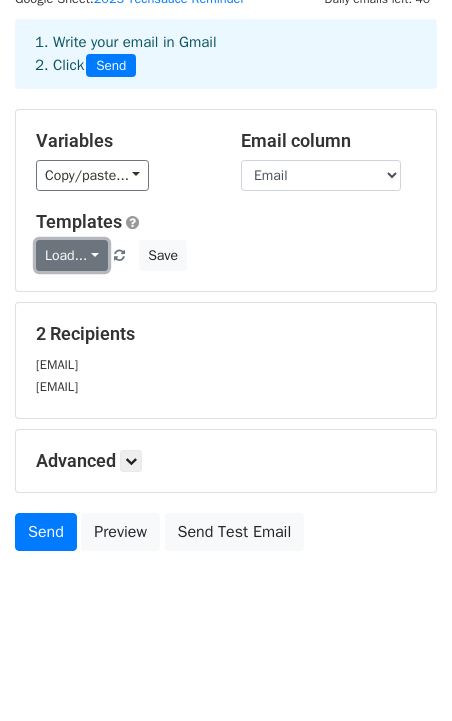 click on "Load..." at bounding box center (72, 255) 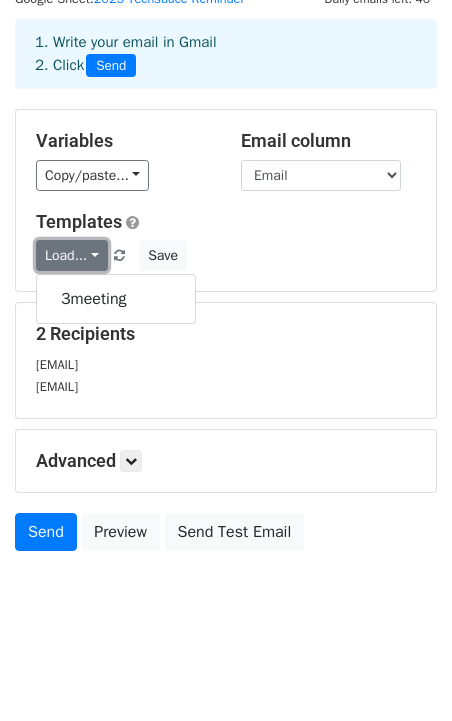 click on "Load..." at bounding box center [72, 255] 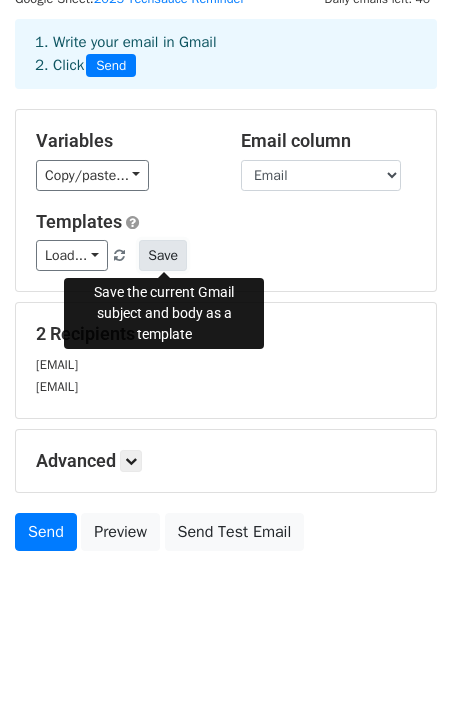 click on "Save" at bounding box center (163, 255) 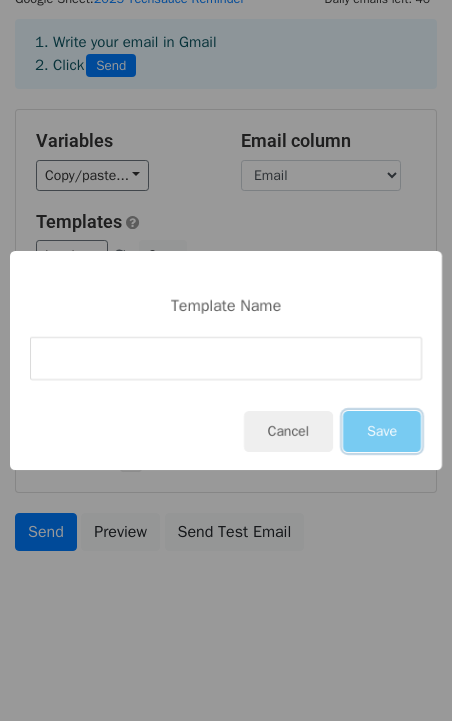 click on "Save" at bounding box center [382, 431] 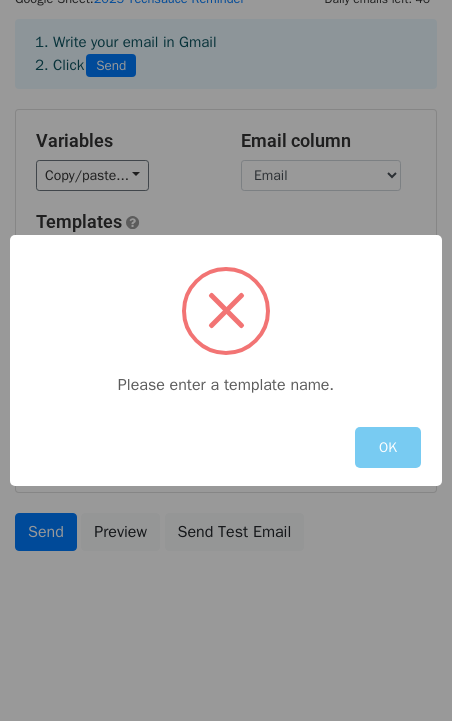 click on "OK" at bounding box center [388, 447] 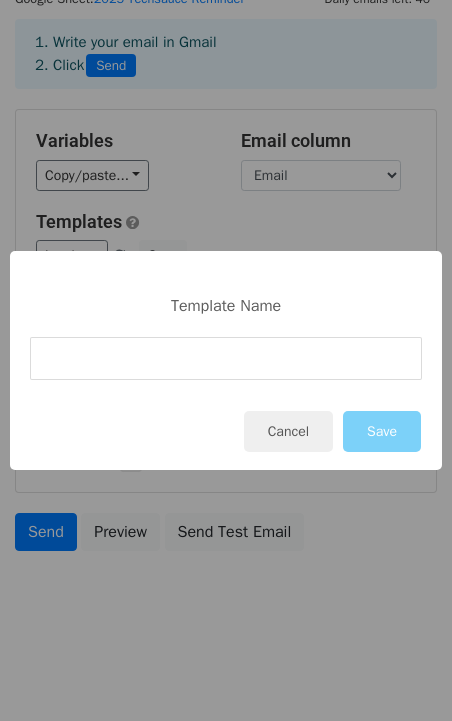 click on "Template Name
Cancel
Save" at bounding box center (226, 360) 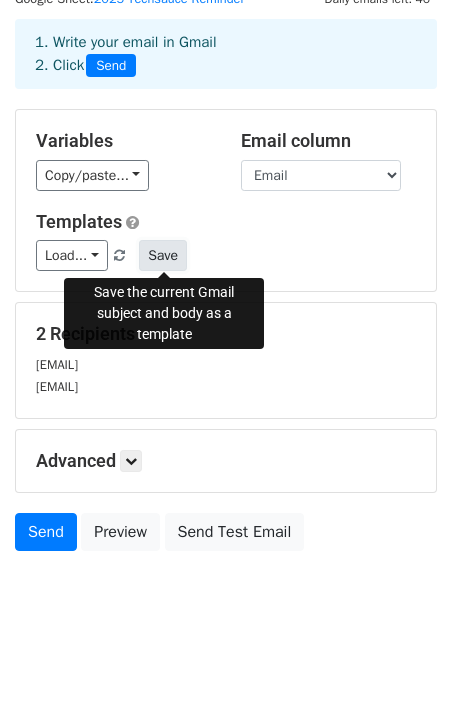 click on "Save" at bounding box center (163, 255) 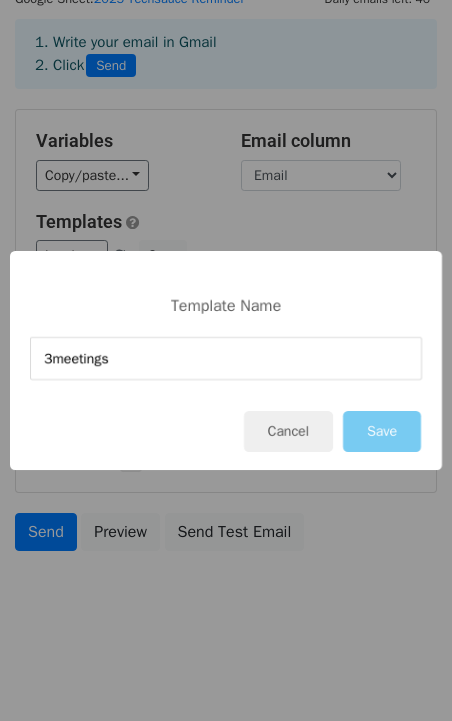 type on "3meetings" 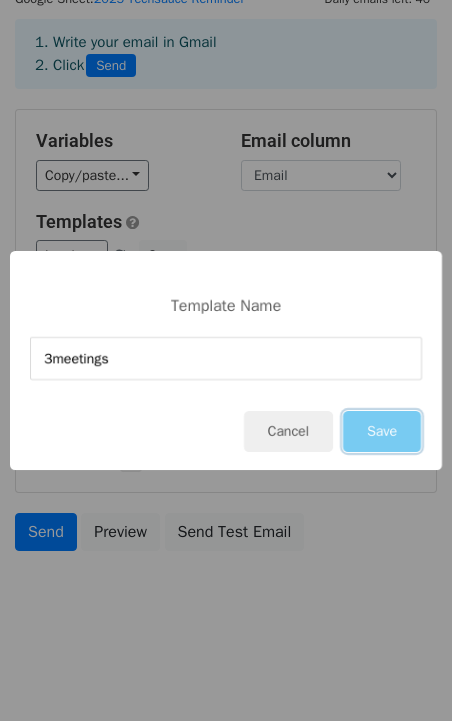 click on "Save" at bounding box center (382, 431) 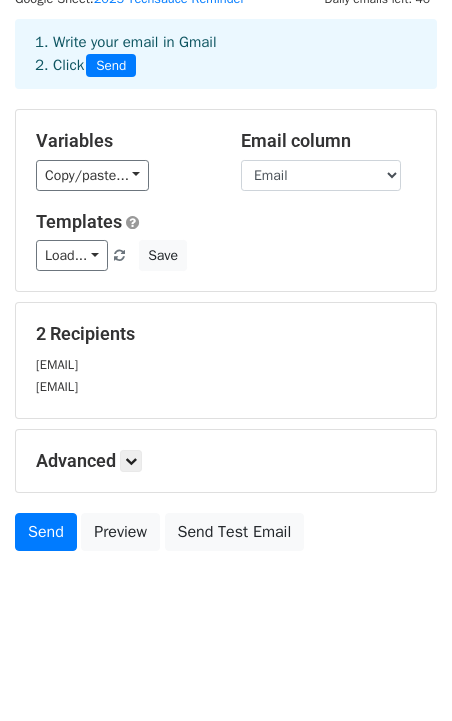 click on "Variables
Copy/paste...
{{MeetID}}
{{CompanyName}}
{{PersonInCharge}}
{{Email}}
{{Totalmeeting}}
{{Meeting1}}
{{Meeting1Date}}
{{Meeting1Time}}
{{Meeting2}}
{{Meeting2Date}}
{{Meeting2Time}}
{{Meeting3}}
{{Meeting3Date}}
{{Meeting3Time}}
Email column
MeetID
CompanyName
PersonInCharge
Email
Totalmeeting
Meeting1
Meeting1Date
Meeting1Time
Meeting2
Meeting2Date
Meeting2Time
Meeting3
Meeting3Date
Meeting3Time
Templates
Load...
3meeting
Save" at bounding box center [226, 200] 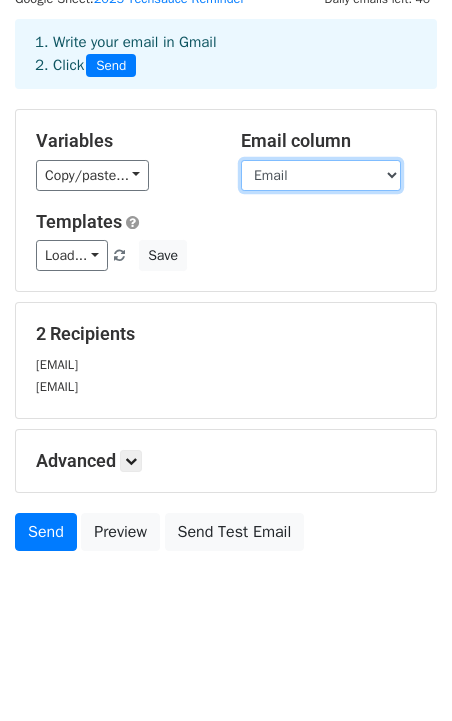 click on "MeetID
CompanyName
PersonInCharge
Email
Totalmeeting
Meeting1
Meeting1Date
Meeting1Time
Meeting2
Meeting2Date
Meeting2Time
Meeting3
Meeting3Date
Meeting3Time" at bounding box center [321, 175] 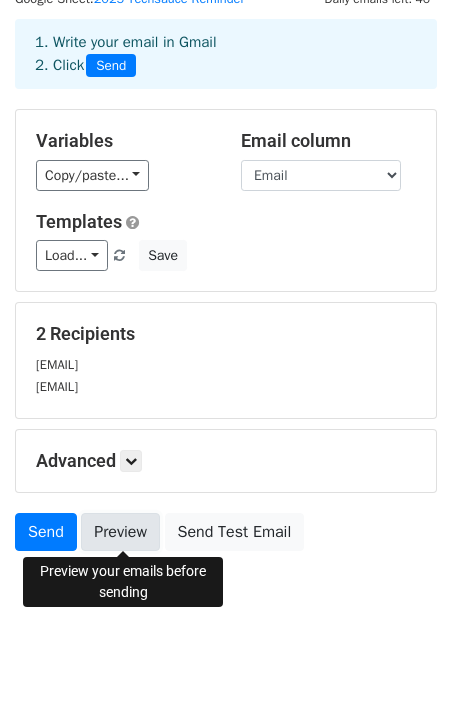 click on "Preview" at bounding box center [120, 532] 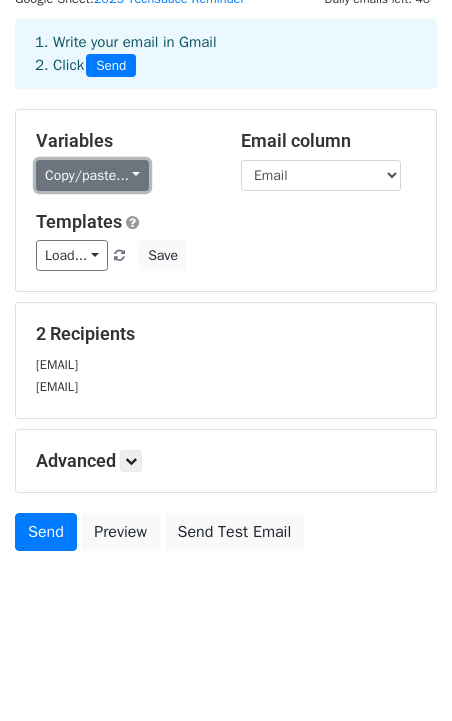 click on "Copy/paste..." at bounding box center [92, 175] 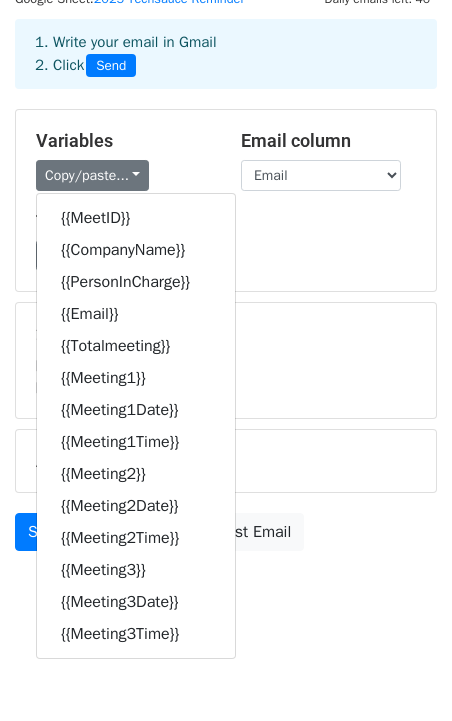click on "Load...
3meeting
Save" at bounding box center (226, 255) 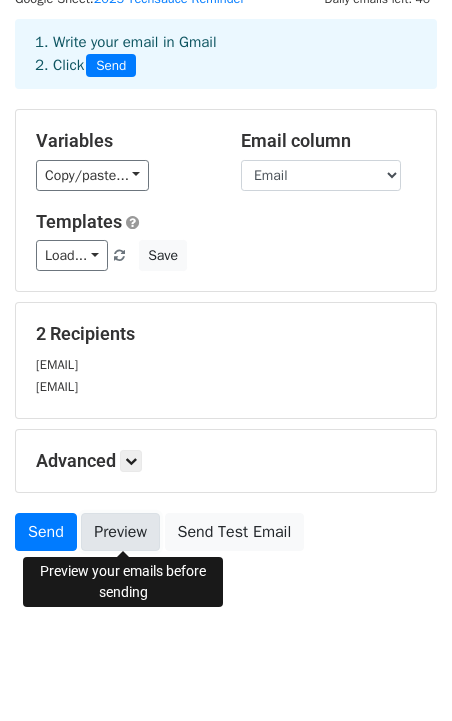 click on "Preview" at bounding box center (120, 532) 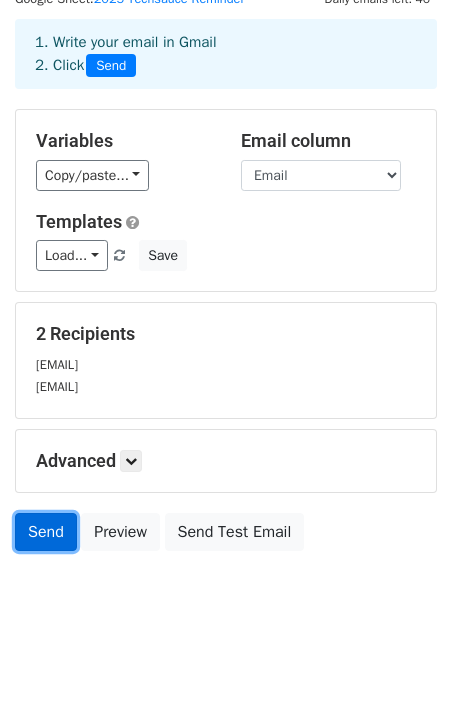 click on "Send" at bounding box center [46, 532] 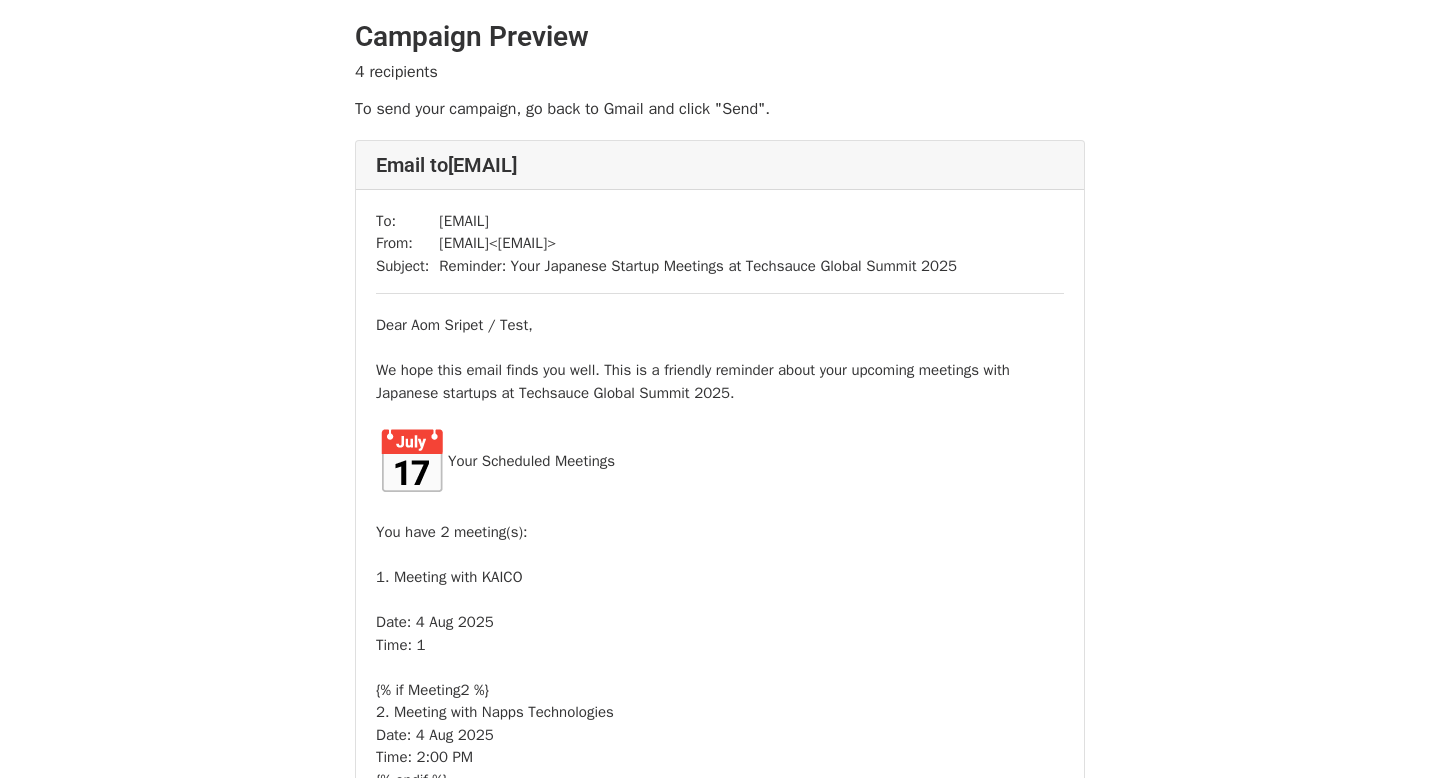 scroll, scrollTop: 0, scrollLeft: 0, axis: both 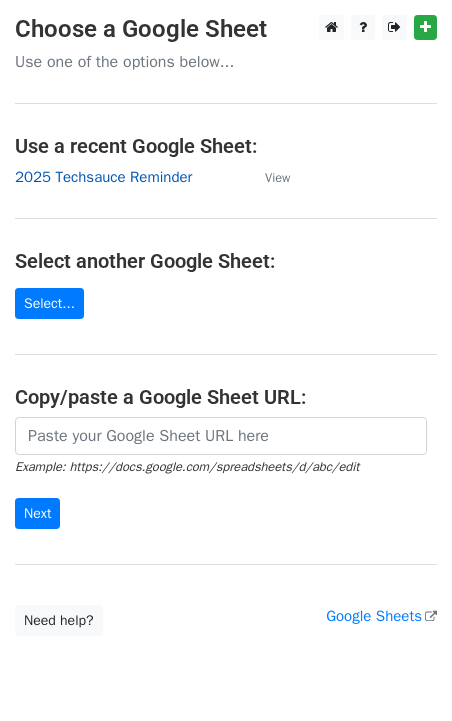 click on "2025 Techsauce Reminder" at bounding box center [103, 177] 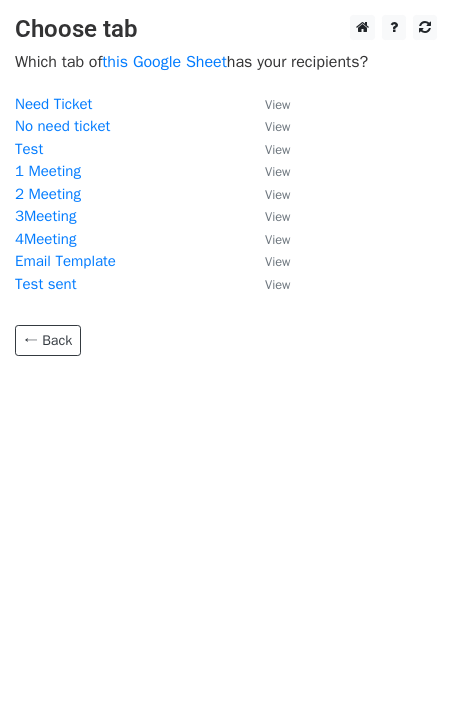 scroll, scrollTop: 0, scrollLeft: 0, axis: both 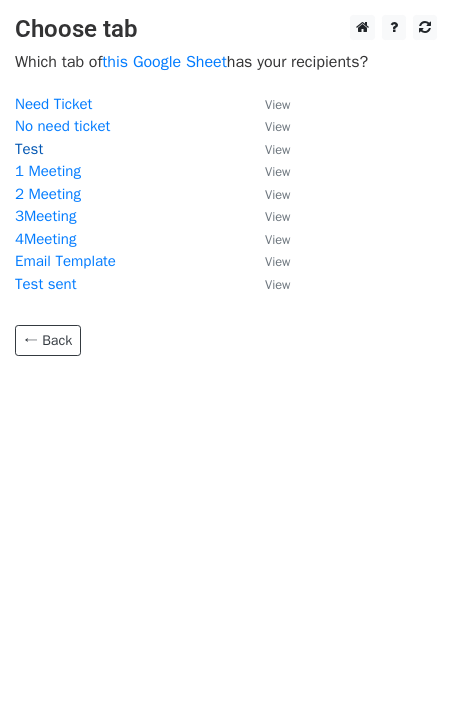 click on "Test" at bounding box center (29, 149) 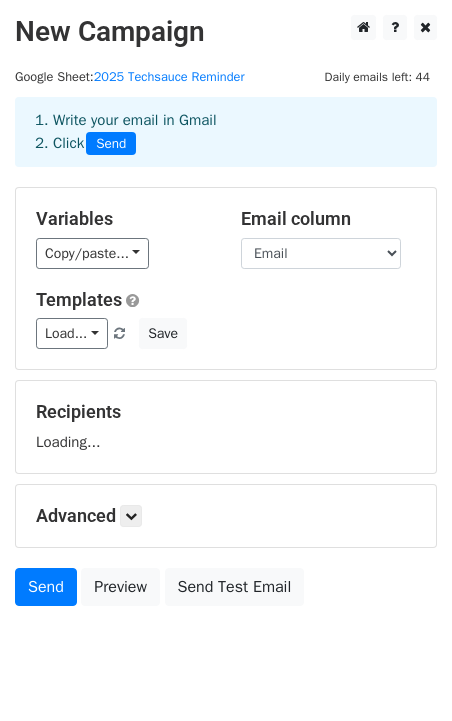 scroll, scrollTop: 0, scrollLeft: 0, axis: both 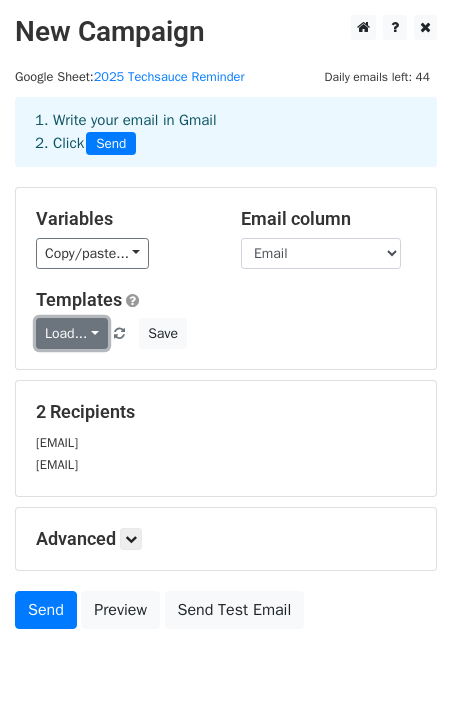 click on "Load..." at bounding box center [72, 333] 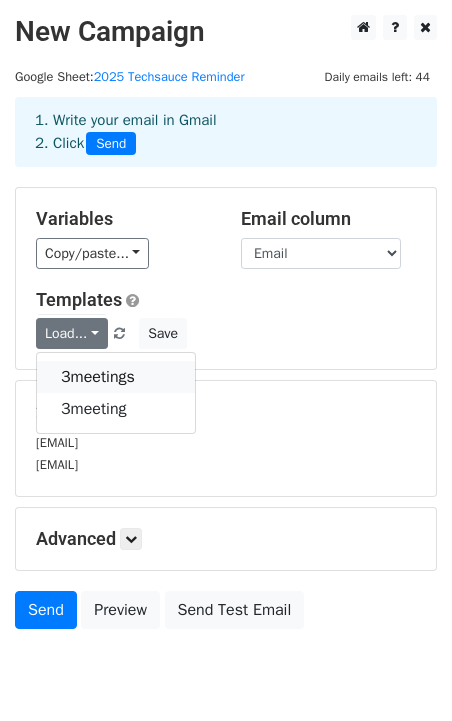 click on "3meetings" at bounding box center (116, 377) 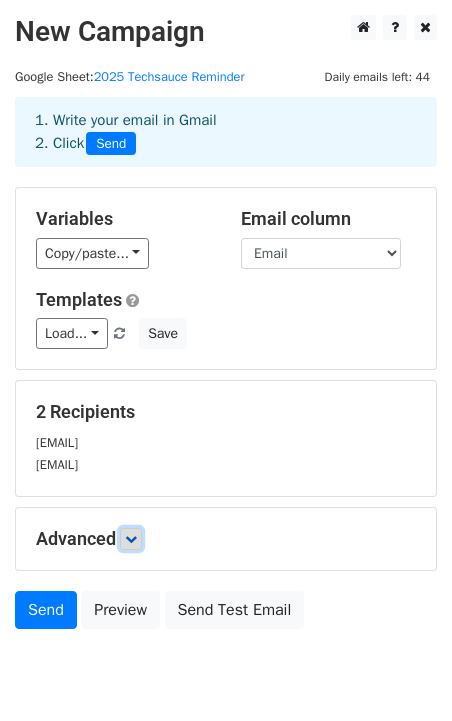 click at bounding box center [131, 539] 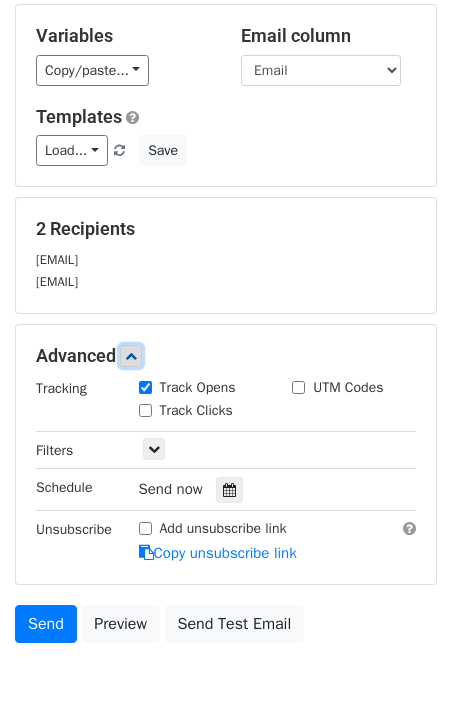scroll, scrollTop: 217, scrollLeft: 0, axis: vertical 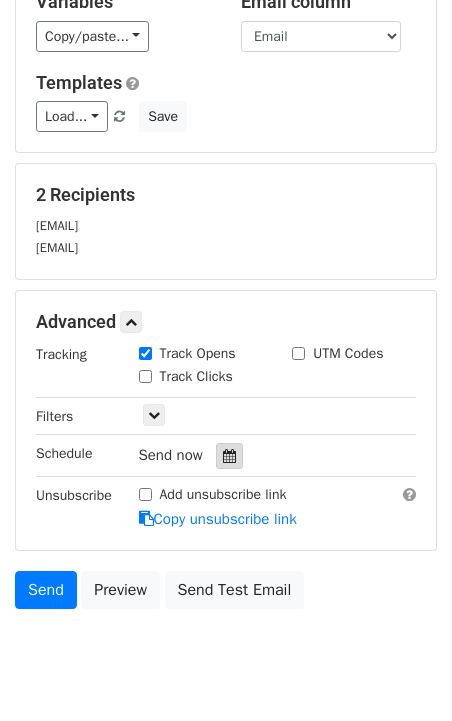 click at bounding box center [229, 456] 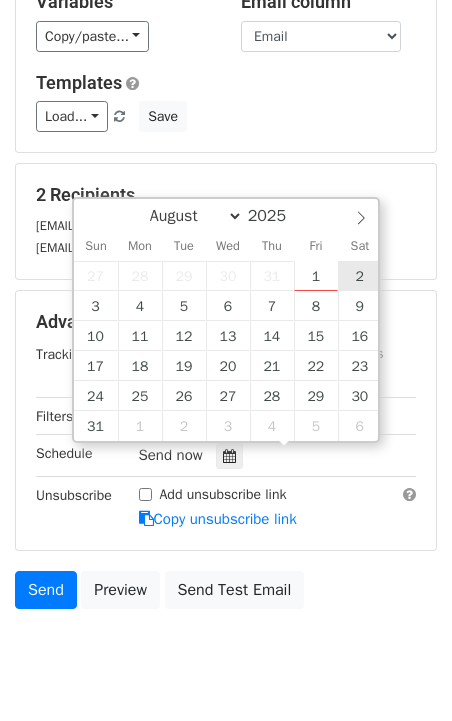 type on "2025-08-02 12:00" 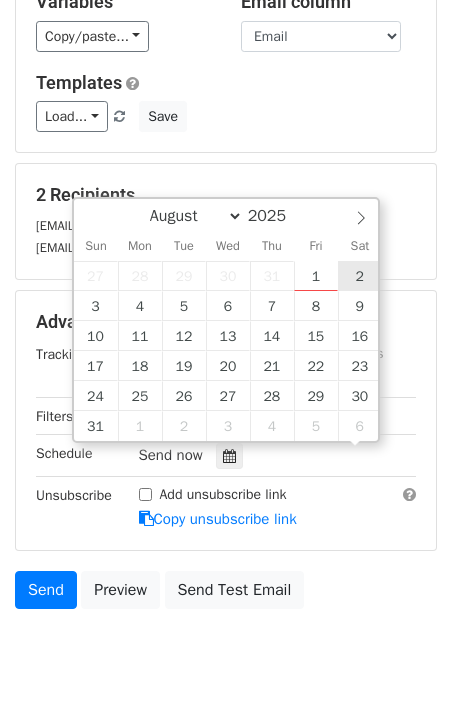 scroll, scrollTop: 1, scrollLeft: 0, axis: vertical 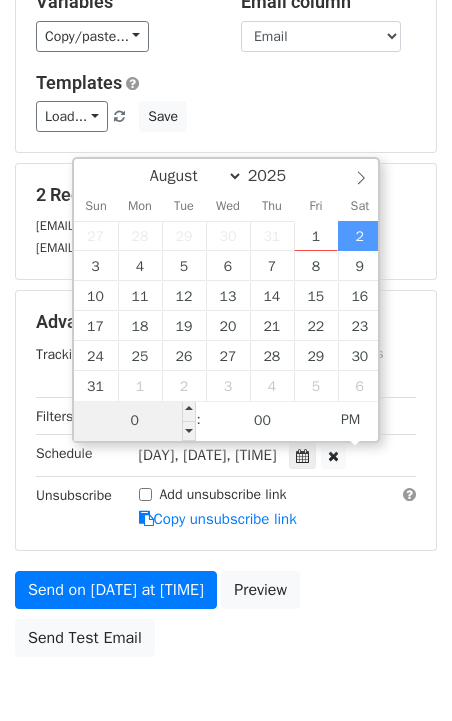 type on "08" 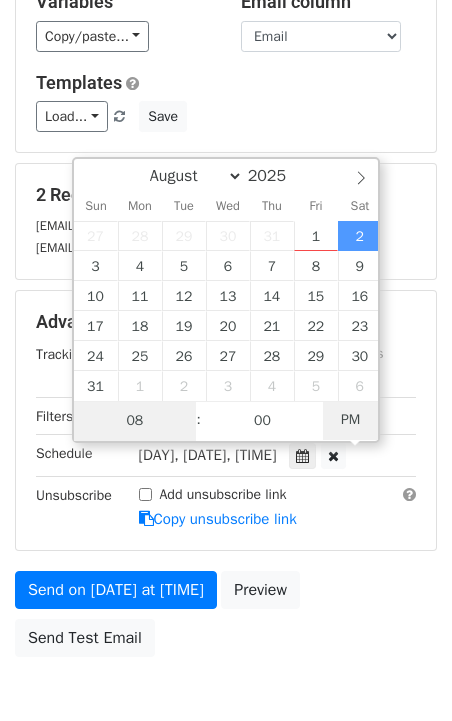type on "2025-08-02 08:00" 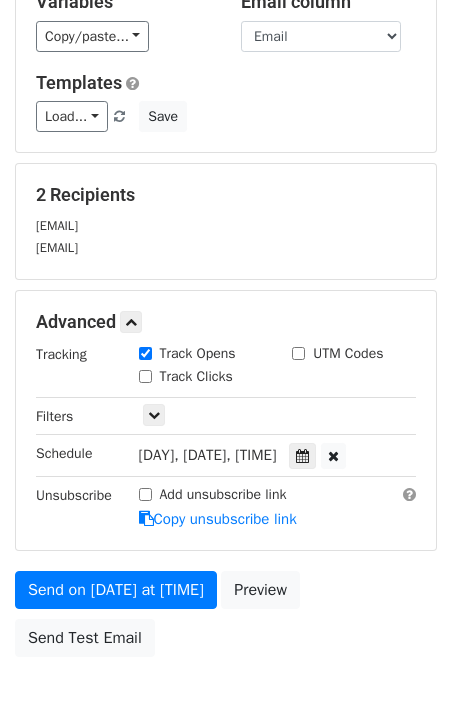 click on "Only include spreadsheet rows that match the following filters:" at bounding box center [278, 416] 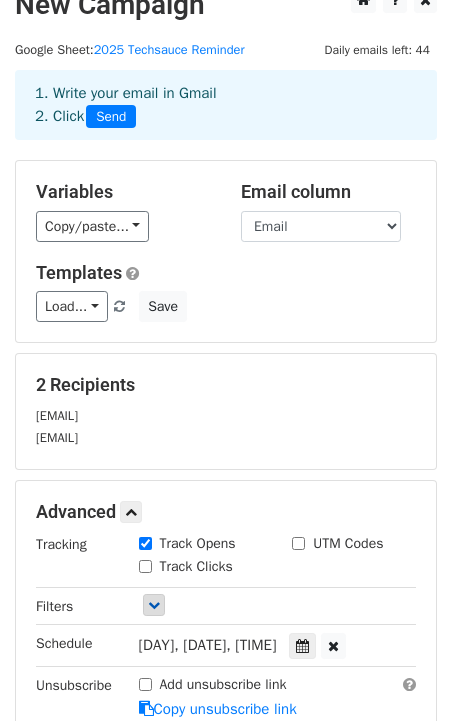 scroll, scrollTop: 0, scrollLeft: 0, axis: both 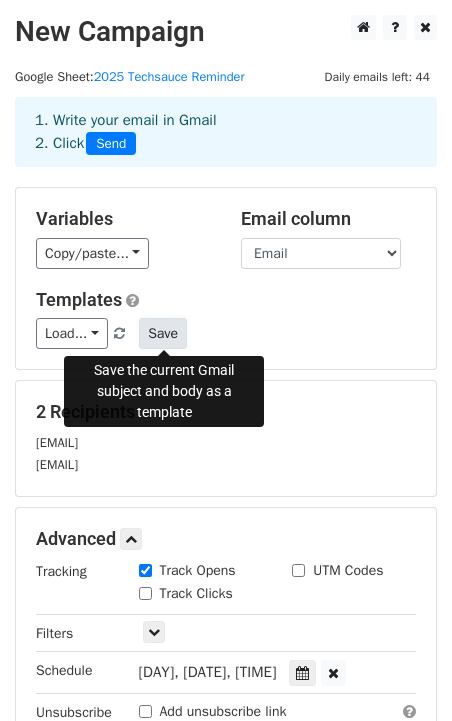 click on "Save" at bounding box center [163, 333] 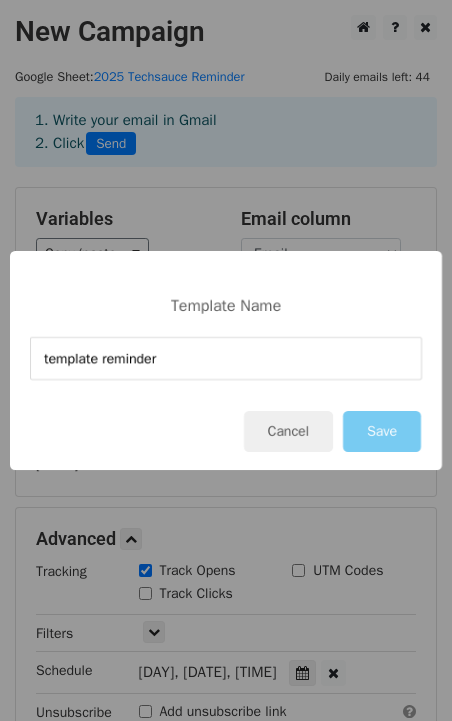 type on "template reminder" 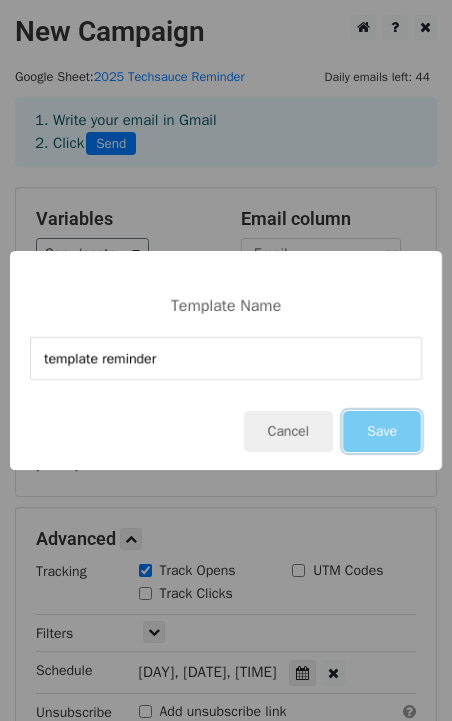 click on "Save" at bounding box center [382, 431] 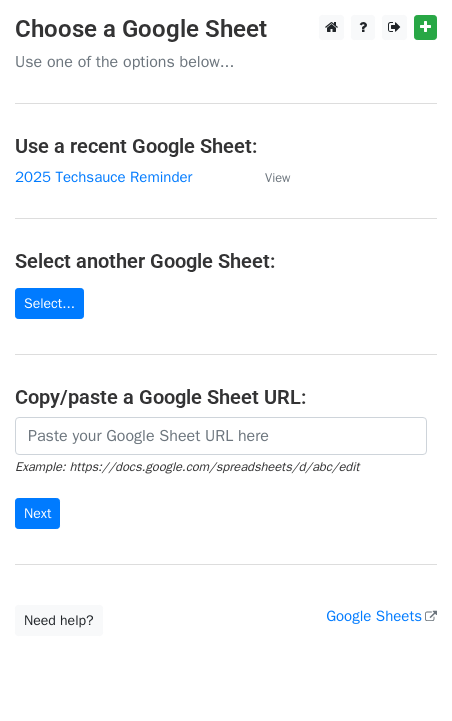 scroll, scrollTop: 0, scrollLeft: 0, axis: both 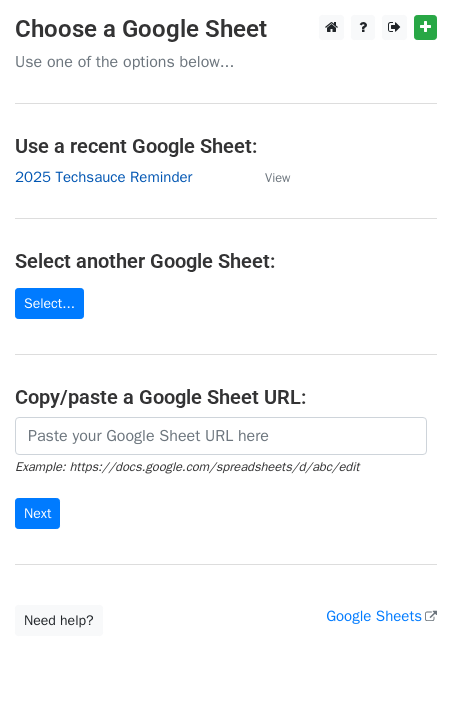 click on "2025 Techsauce Reminder" at bounding box center [103, 177] 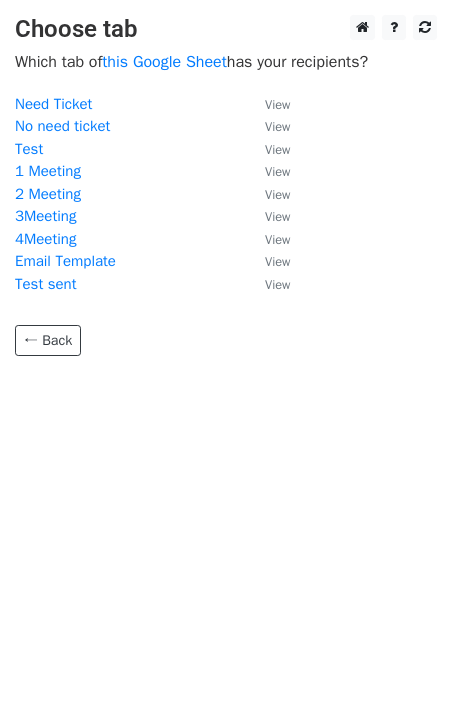 scroll, scrollTop: 0, scrollLeft: 0, axis: both 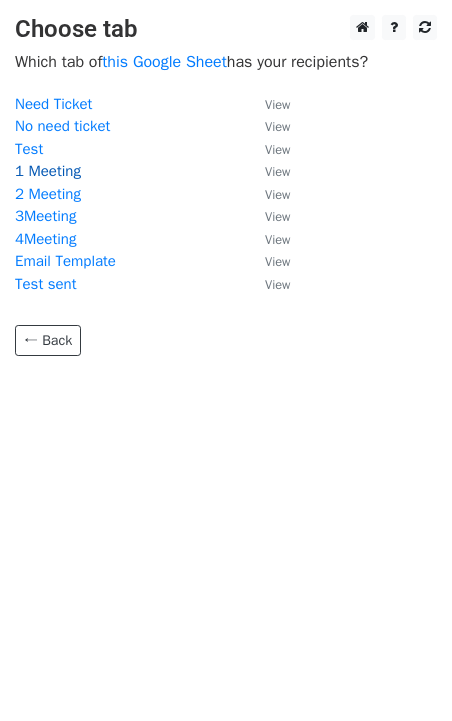click on "1 Meeting" at bounding box center [48, 171] 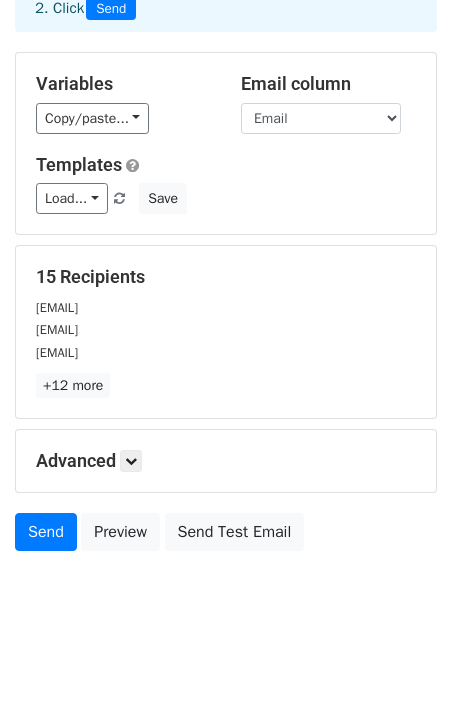 scroll, scrollTop: 128, scrollLeft: 0, axis: vertical 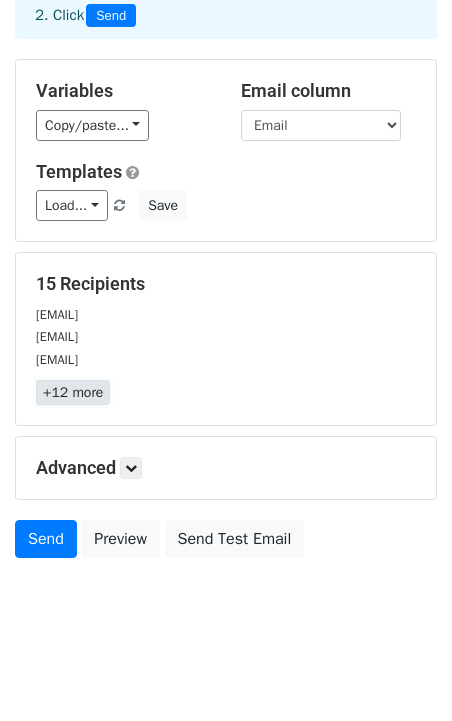 click on "+12 more" at bounding box center (73, 392) 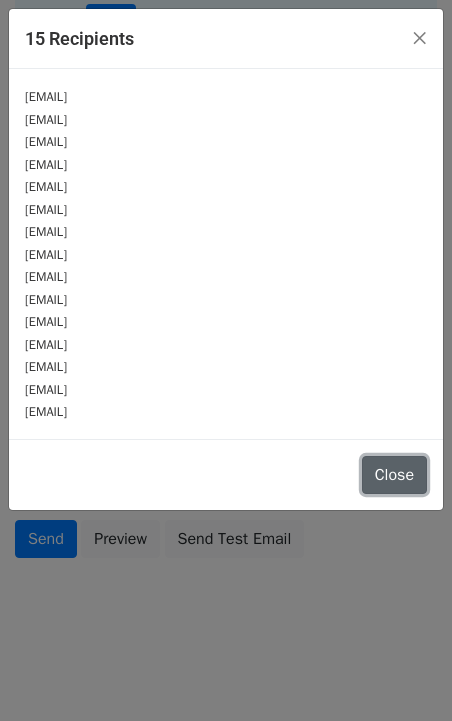 click on "Close" at bounding box center [394, 475] 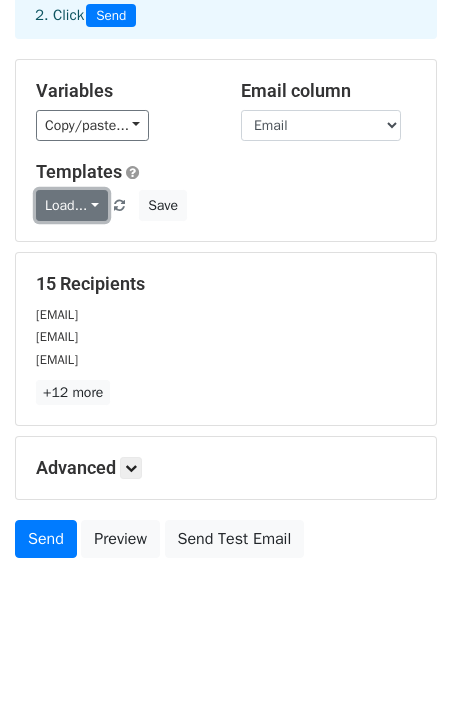 click on "Load..." at bounding box center [72, 205] 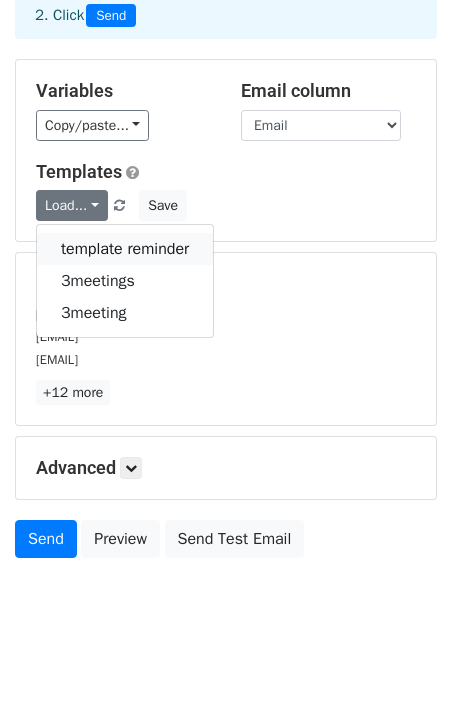 click on "template reminder" at bounding box center (125, 249) 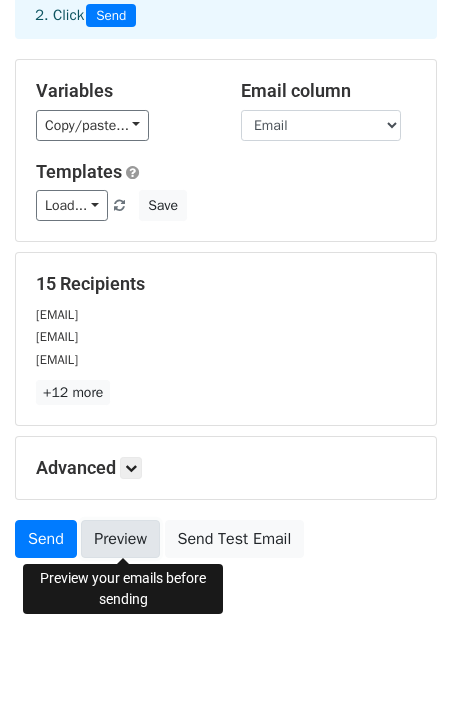 click on "Preview" at bounding box center [120, 539] 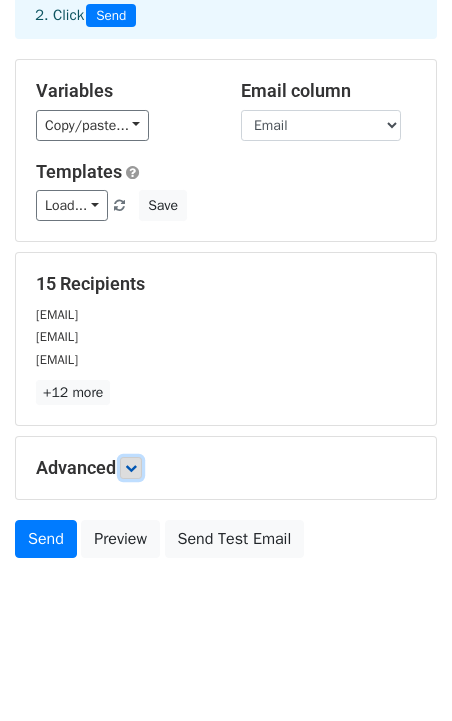 click at bounding box center [131, 468] 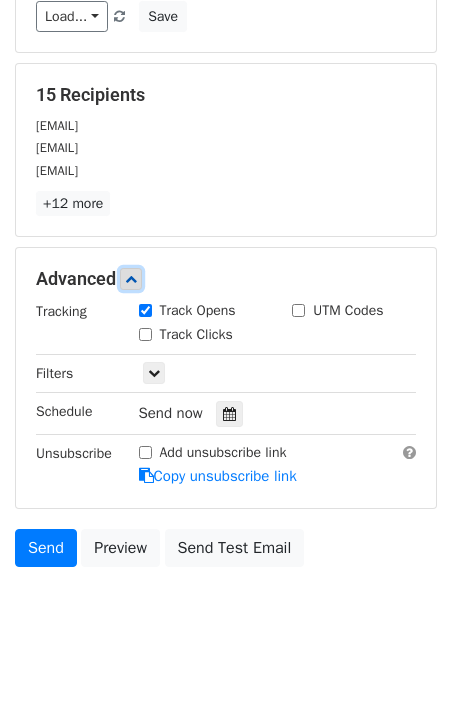 scroll, scrollTop: 331, scrollLeft: 0, axis: vertical 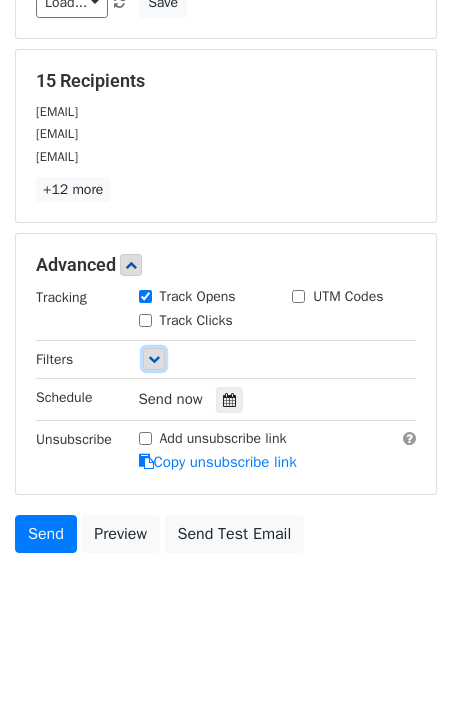 click at bounding box center (154, 359) 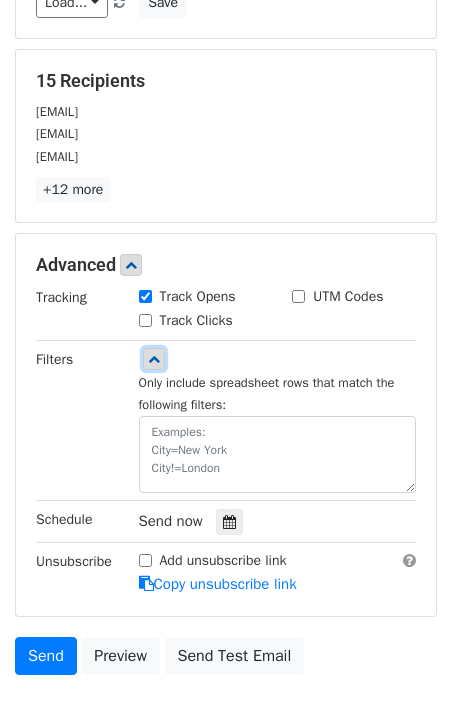 click at bounding box center [154, 359] 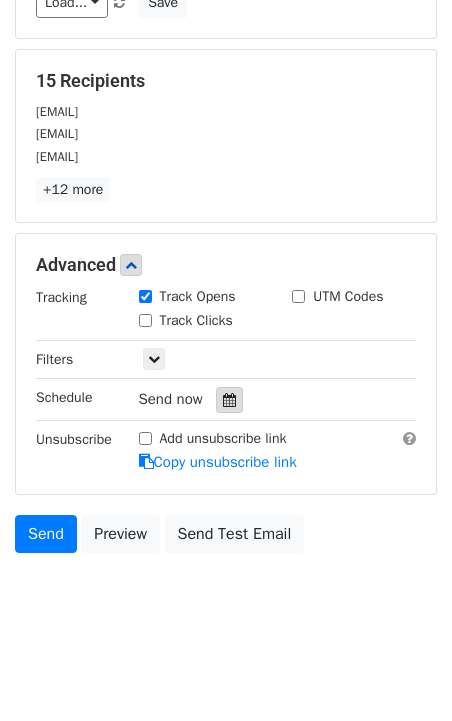 click at bounding box center [229, 400] 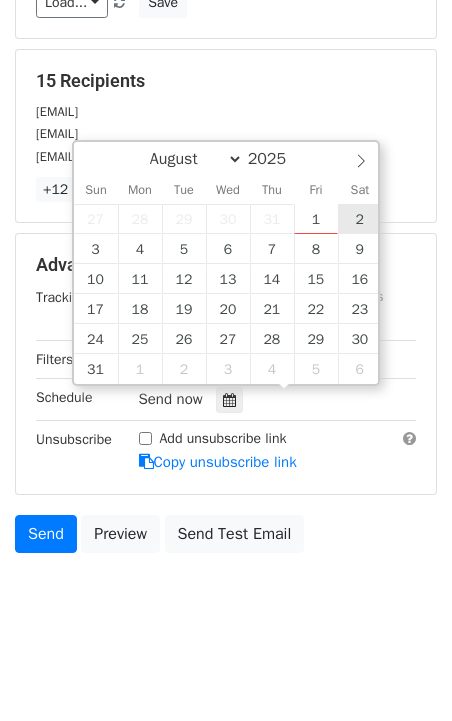 type on "2025-08-02 12:00" 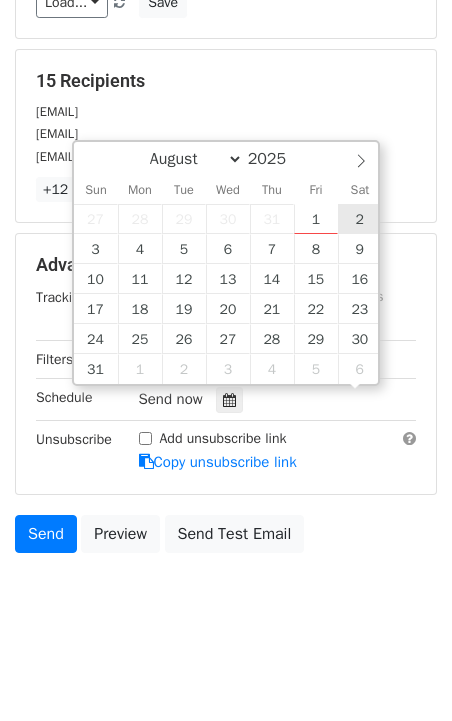 scroll, scrollTop: 1, scrollLeft: 0, axis: vertical 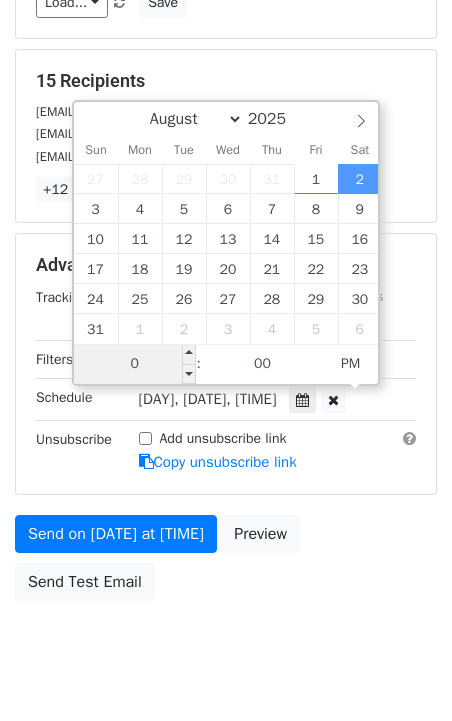 type on "08" 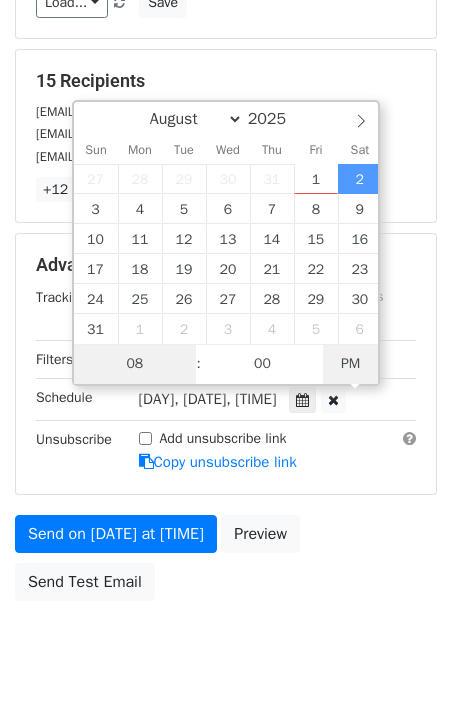 type on "2025-08-02 08:00" 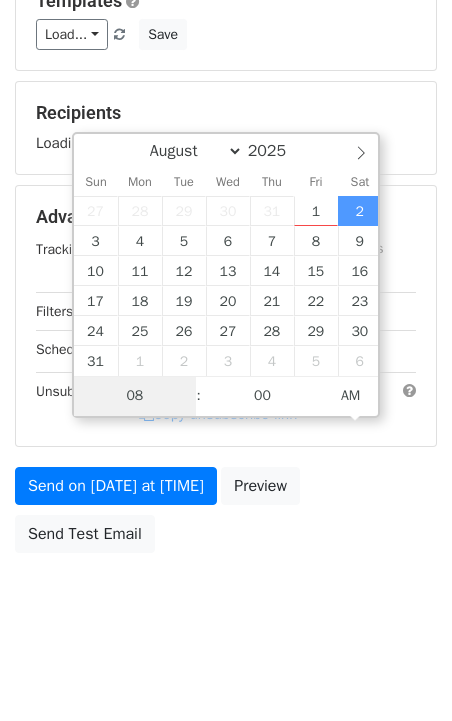 scroll, scrollTop: 331, scrollLeft: 0, axis: vertical 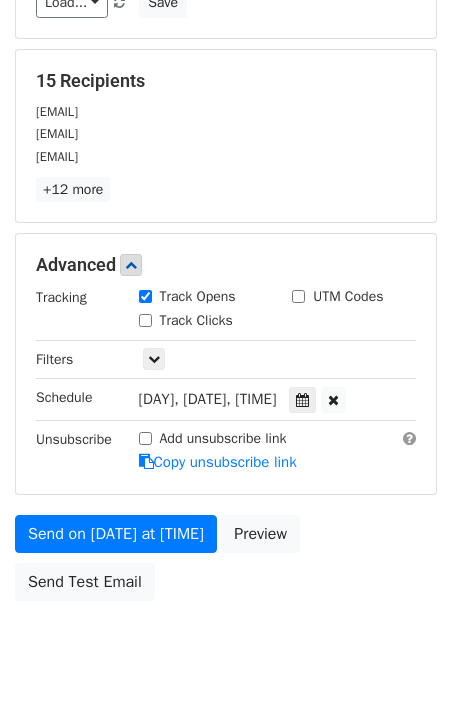 click on "Send on Aug 2 at 8:00am
Preview
Send Test Email" at bounding box center [226, 563] 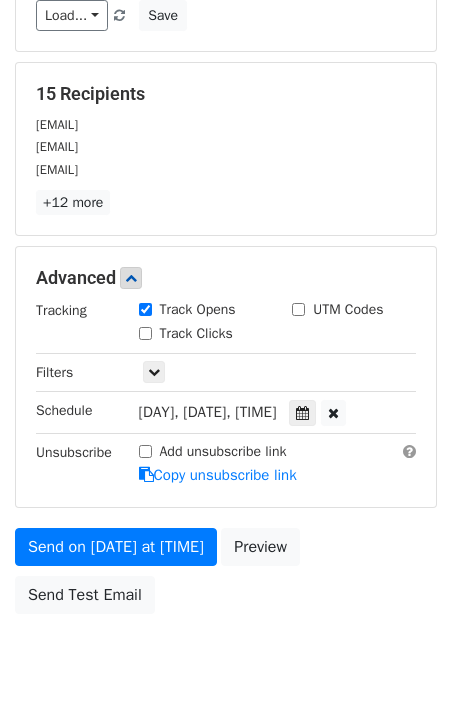 scroll, scrollTop: 379, scrollLeft: 0, axis: vertical 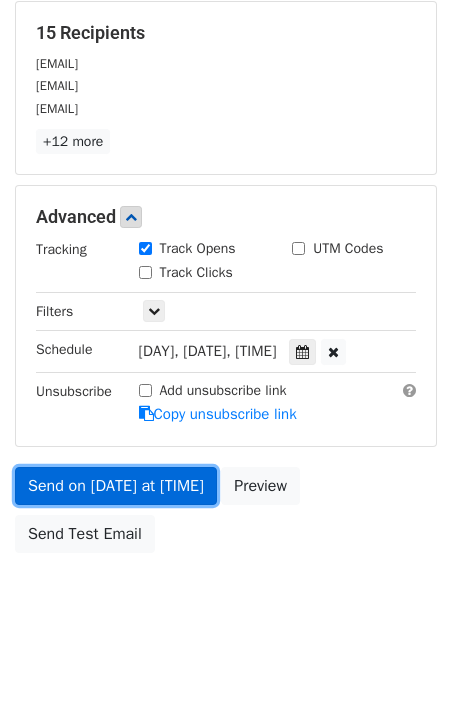 click on "Send on Aug 2 at 8:00am" at bounding box center [116, 486] 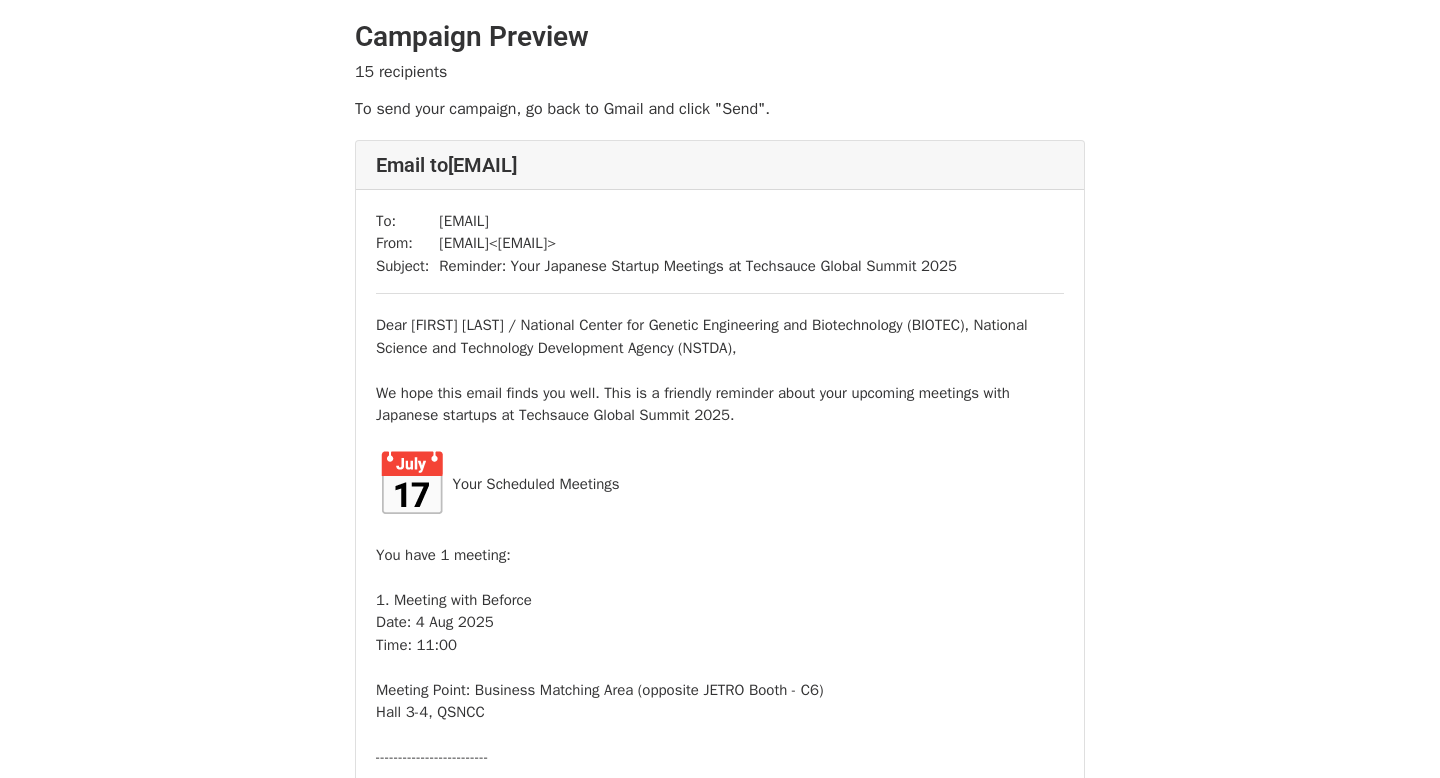 scroll, scrollTop: 0, scrollLeft: 0, axis: both 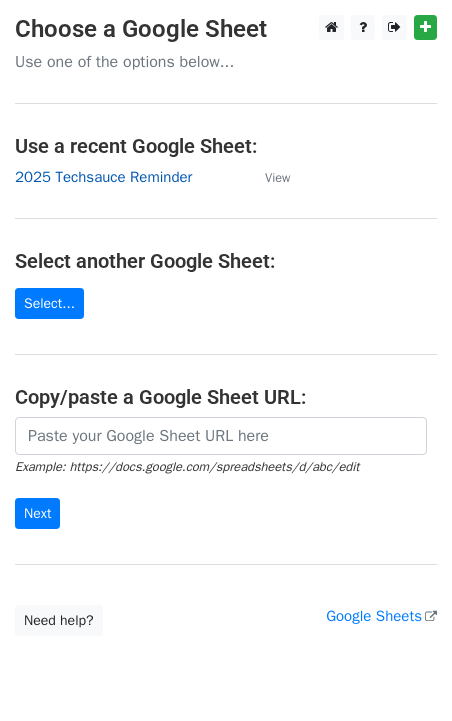 click on "2025 Techsauce Reminder" at bounding box center [103, 177] 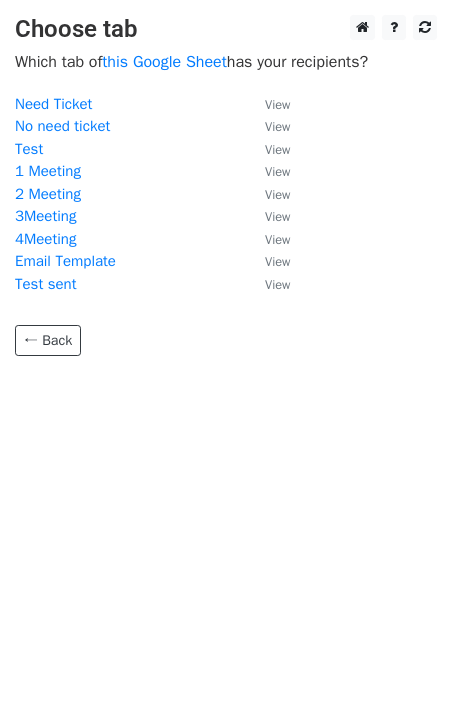 scroll, scrollTop: 0, scrollLeft: 0, axis: both 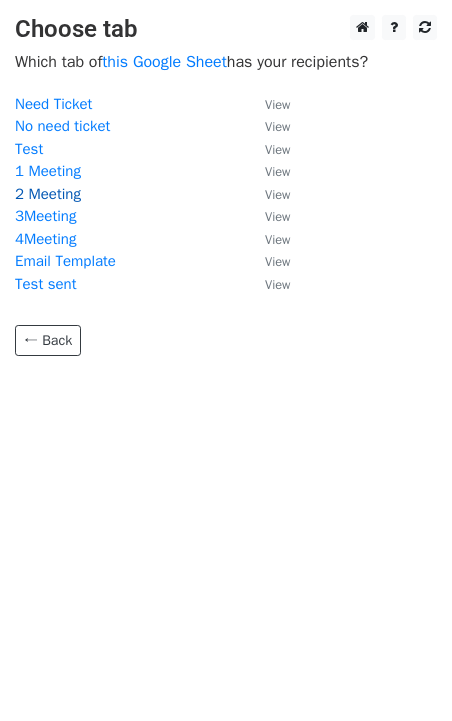 click on "2 Meeting" at bounding box center (48, 194) 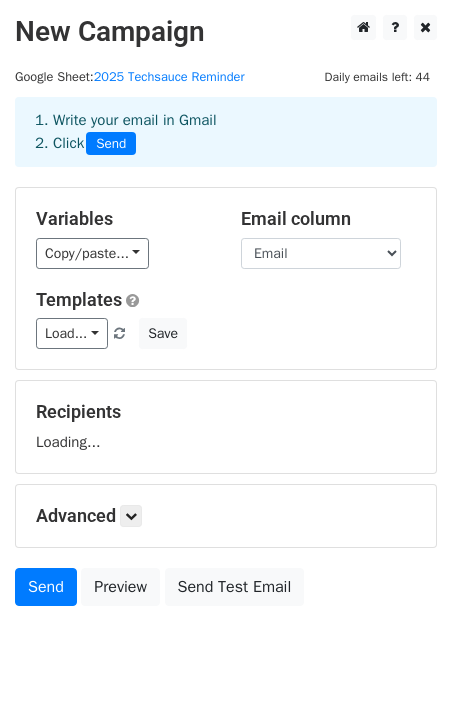 scroll, scrollTop: 0, scrollLeft: 0, axis: both 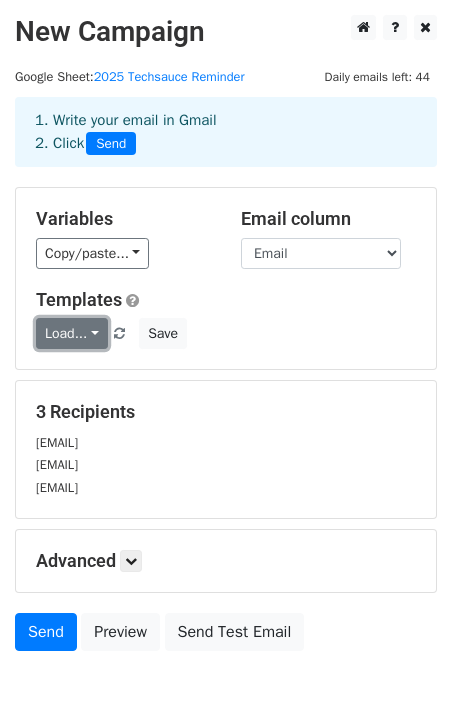 click on "Load..." at bounding box center (72, 333) 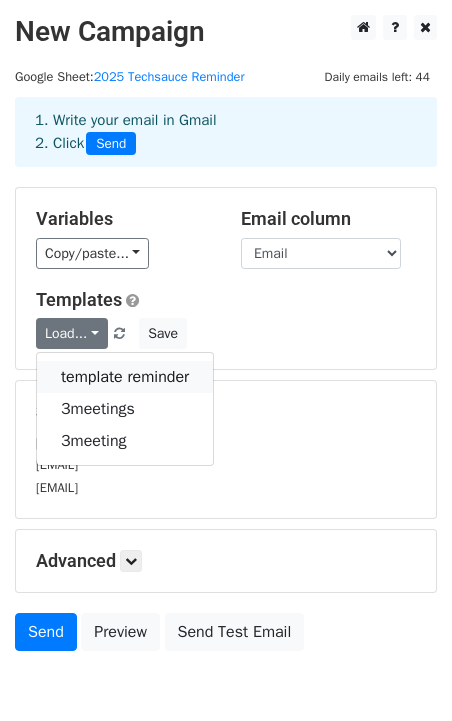 click on "template reminder" at bounding box center [125, 377] 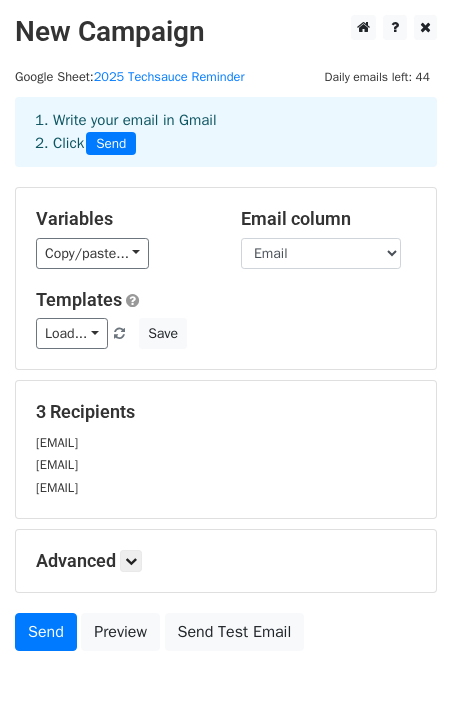 scroll, scrollTop: 100, scrollLeft: 0, axis: vertical 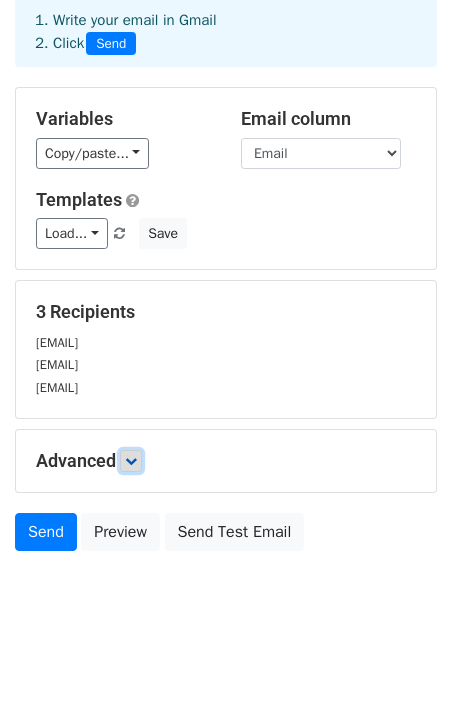 click at bounding box center [131, 461] 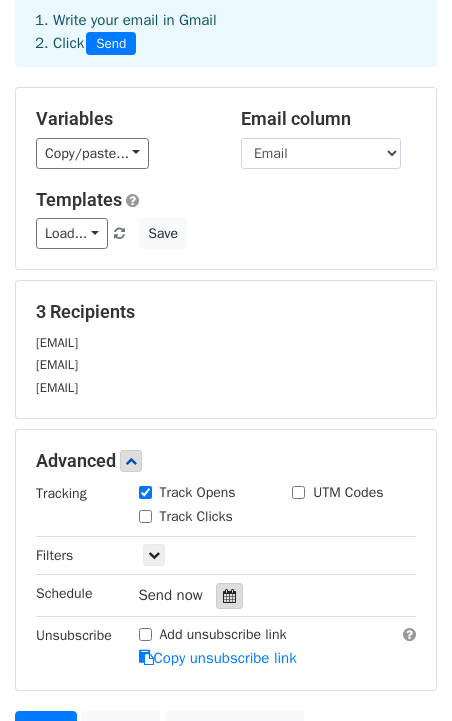 click at bounding box center [229, 596] 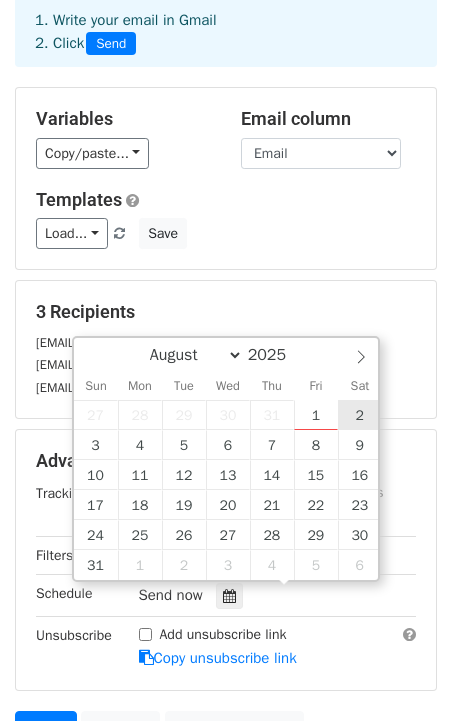 type on "2025-08-02 12:00" 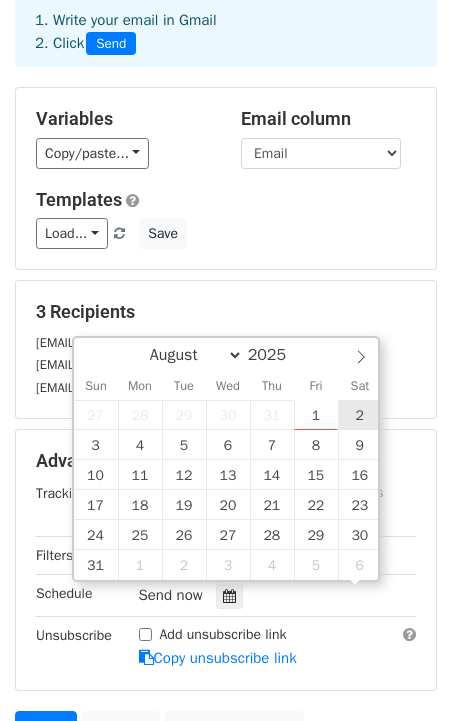 scroll, scrollTop: 1, scrollLeft: 0, axis: vertical 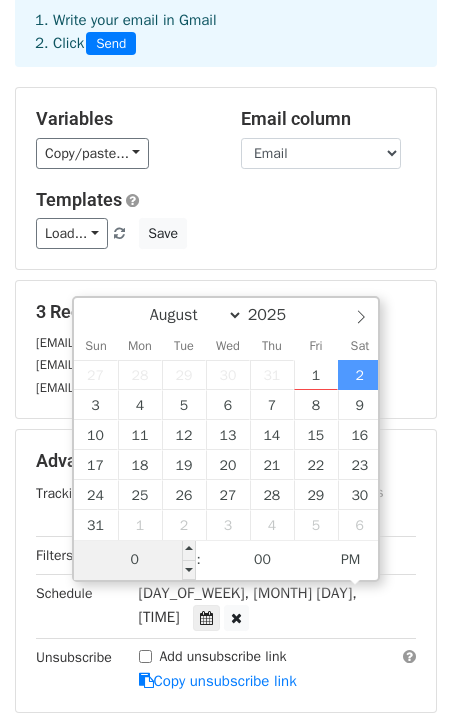 type on "08" 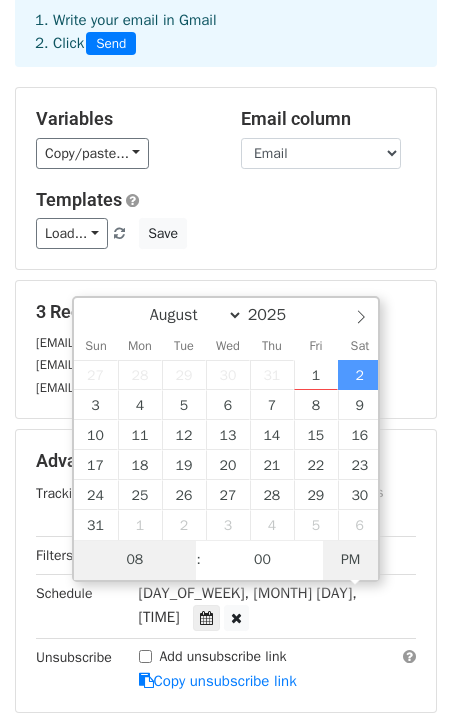 type on "2025-08-02 08:00" 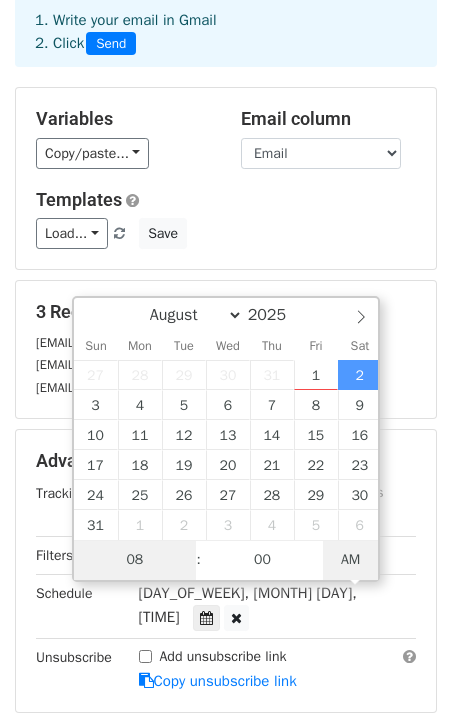click on "AM" at bounding box center [350, 560] 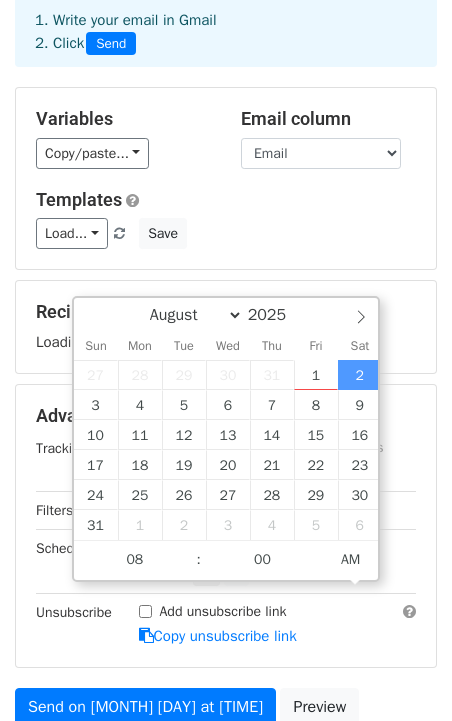 click on "Add unsubscribe link
Copy unsubscribe link" at bounding box center [278, 624] 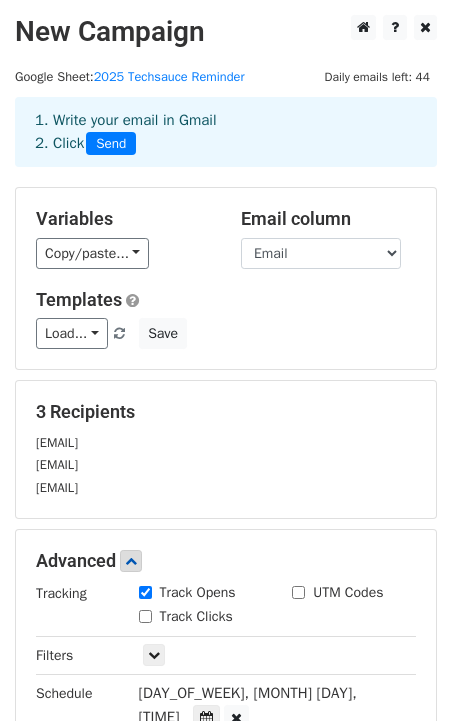 scroll, scrollTop: 344, scrollLeft: 0, axis: vertical 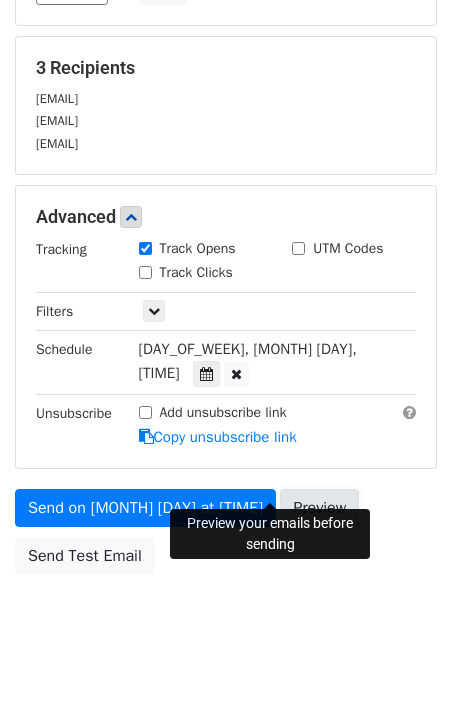 click on "Preview" at bounding box center [319, 508] 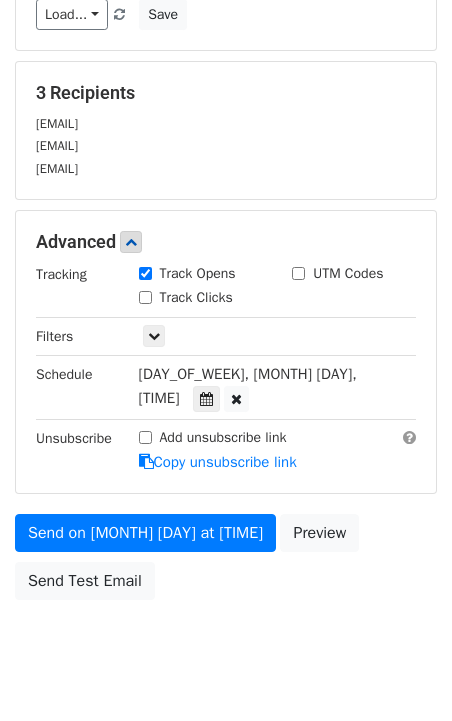 scroll, scrollTop: 344, scrollLeft: 0, axis: vertical 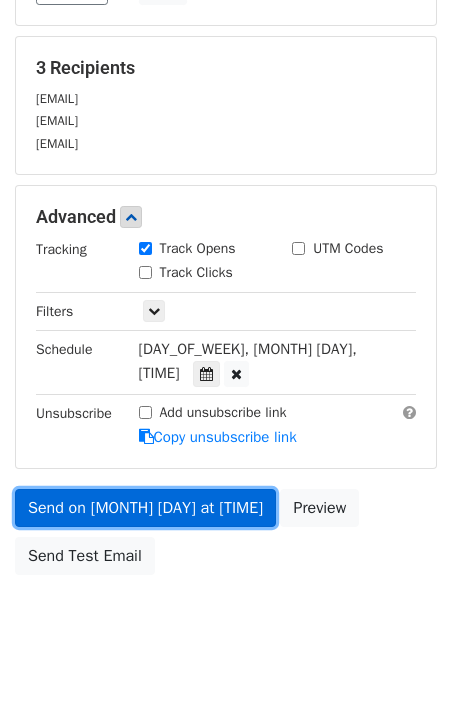 click on "Send on Aug 2 at 8:00am" at bounding box center [145, 508] 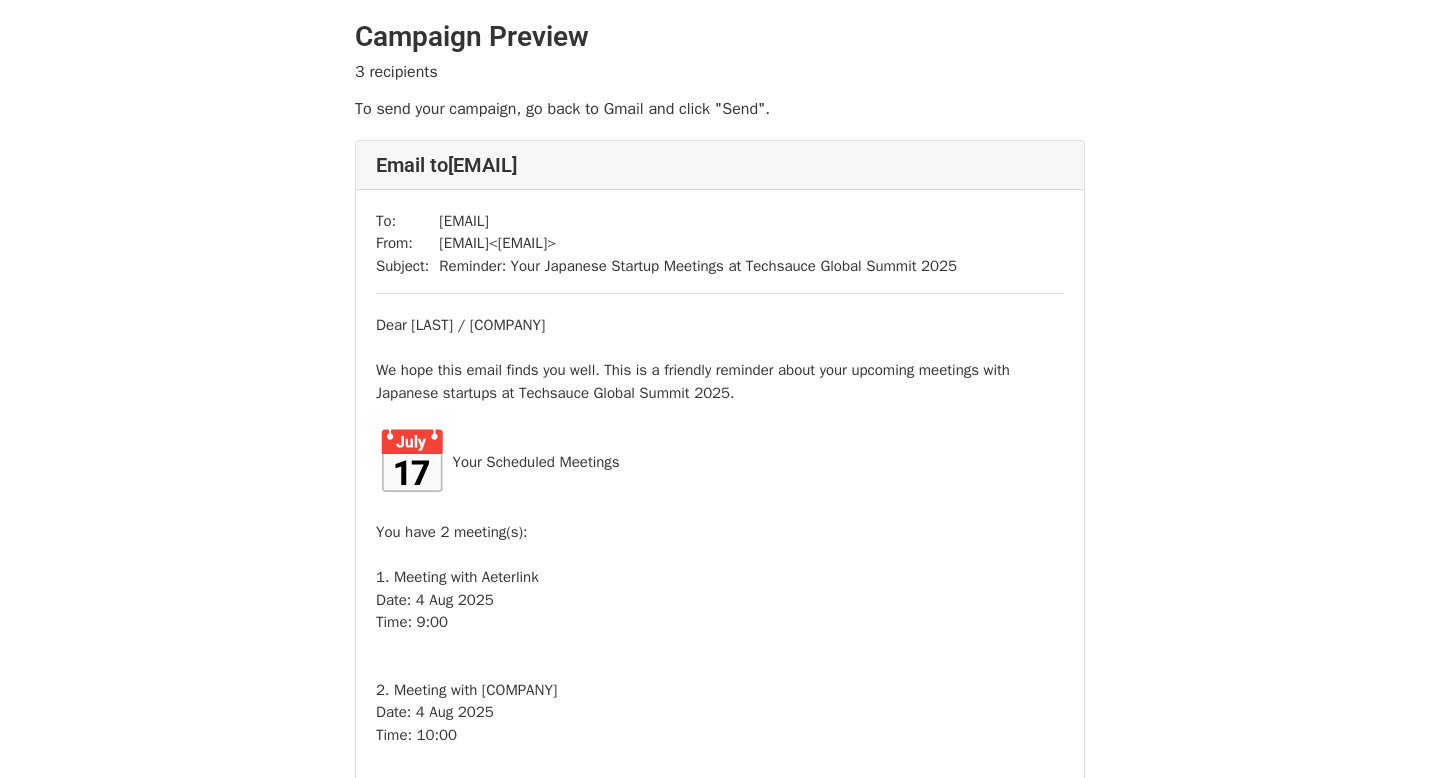 scroll, scrollTop: 0, scrollLeft: 0, axis: both 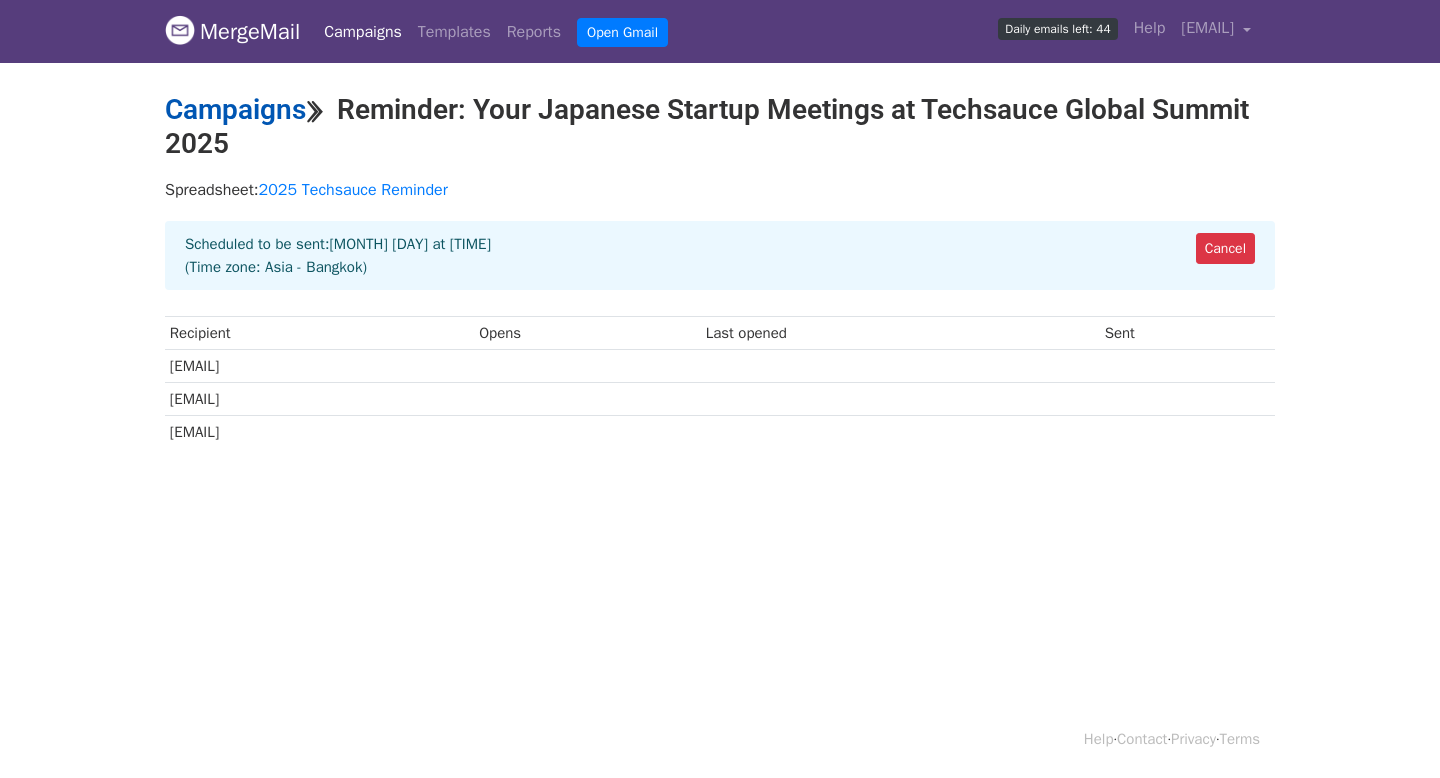 click on "Campaigns" at bounding box center (235, 109) 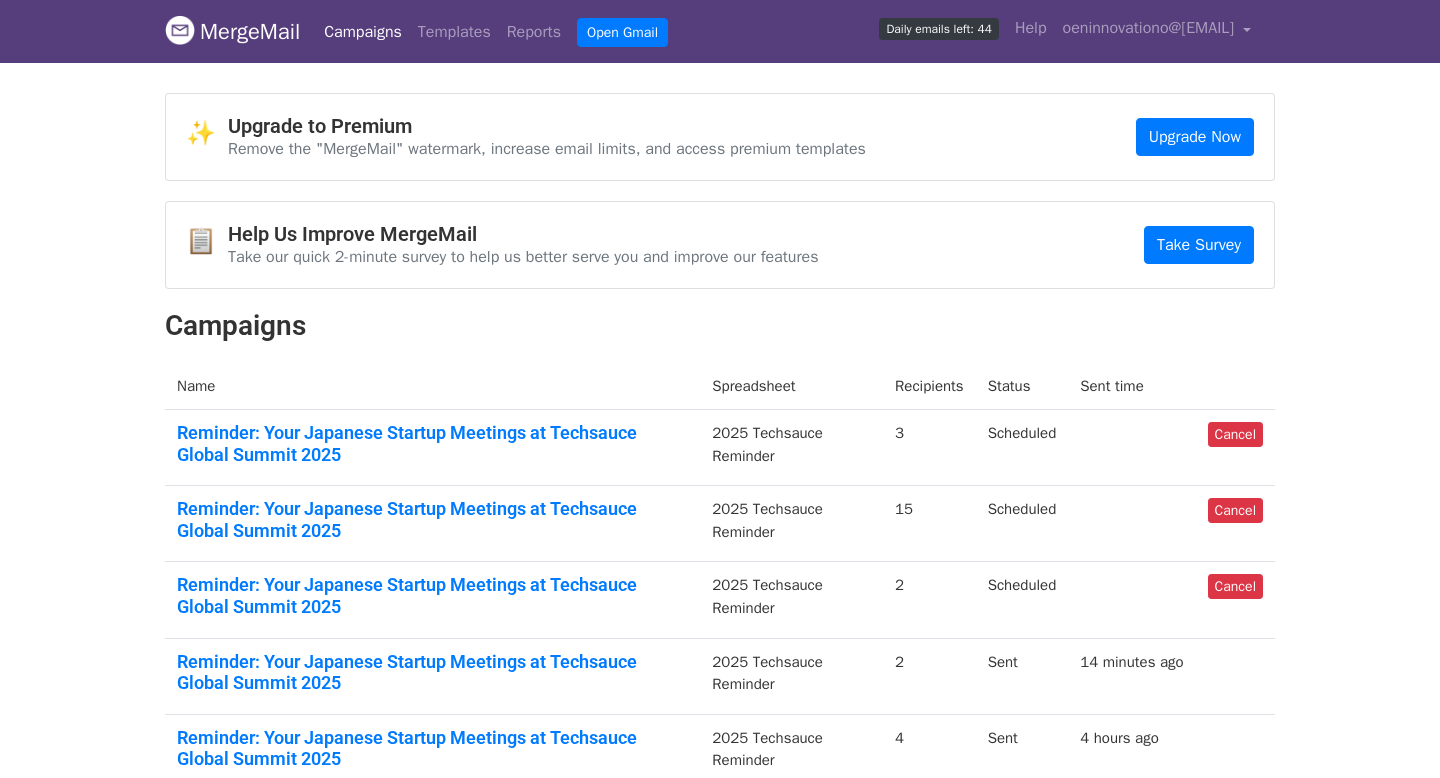 scroll, scrollTop: 0, scrollLeft: 0, axis: both 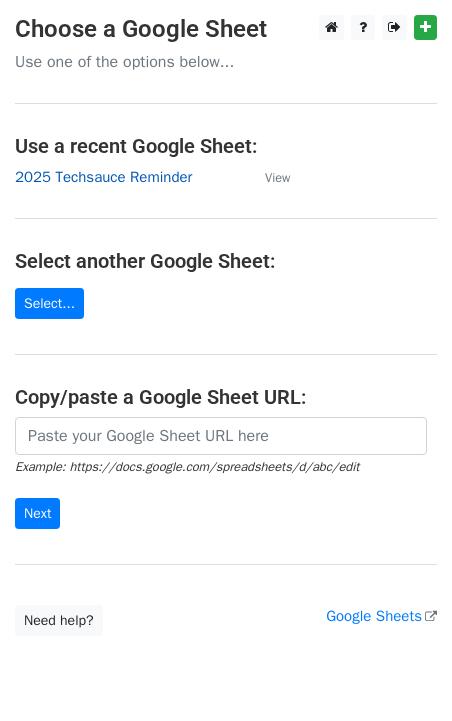 click on "2025 Techsauce Reminder" at bounding box center (103, 177) 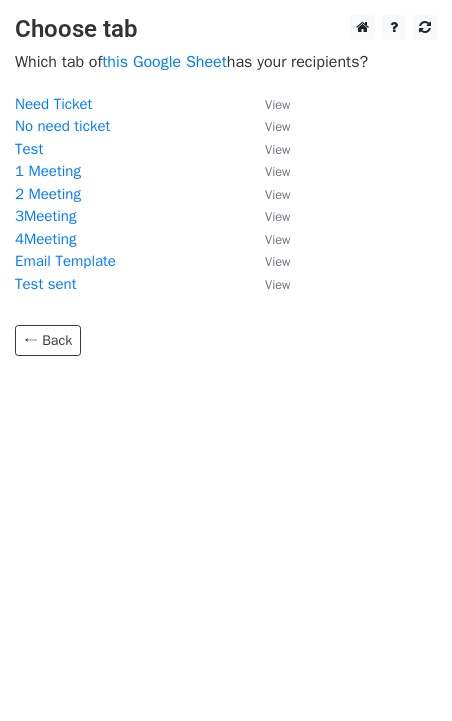 scroll, scrollTop: 0, scrollLeft: 0, axis: both 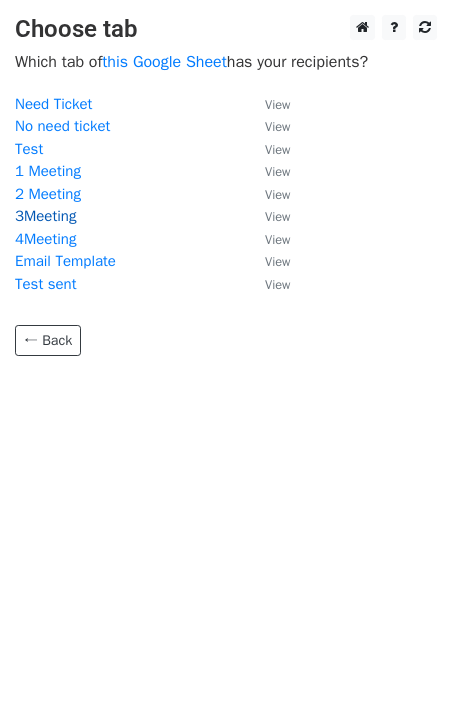 click on "3Meeting" at bounding box center [45, 216] 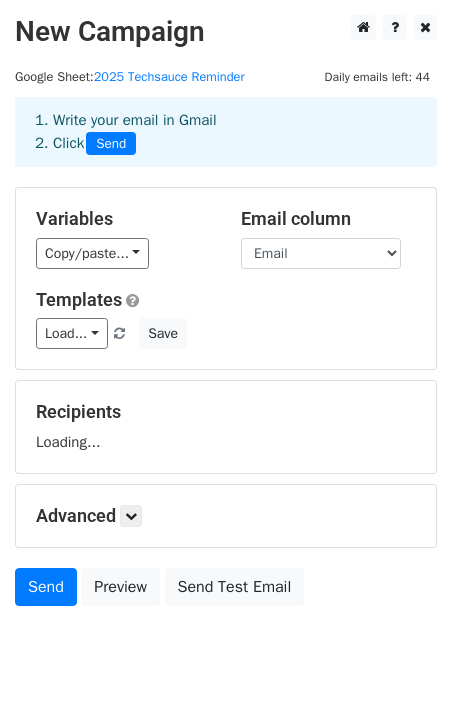 scroll, scrollTop: 0, scrollLeft: 0, axis: both 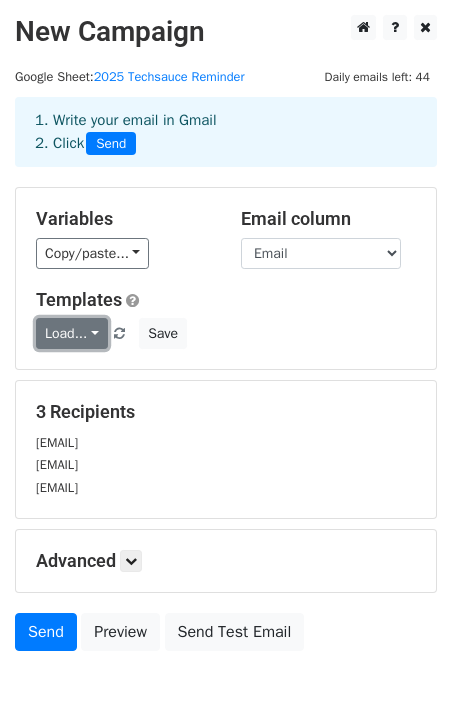 click on "Load..." at bounding box center [72, 333] 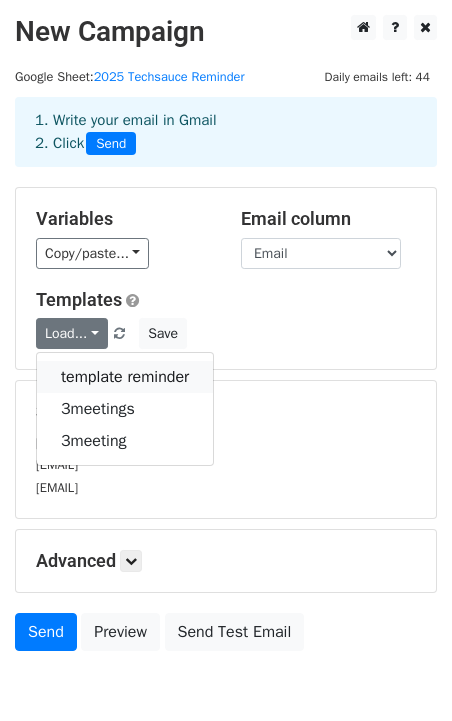 click on "template reminder" at bounding box center [125, 377] 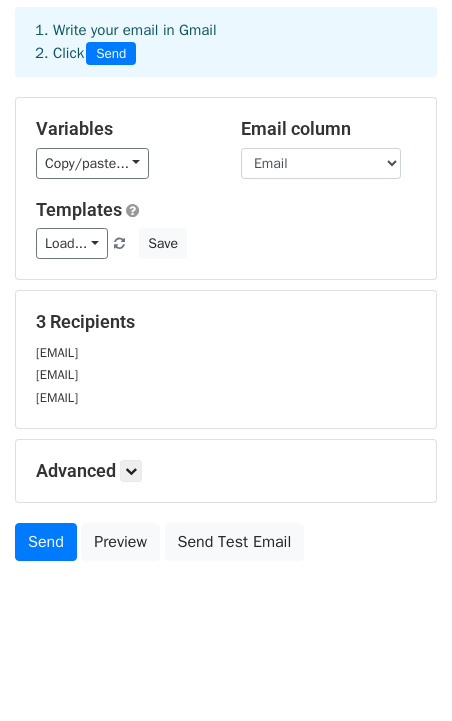 scroll, scrollTop: 100, scrollLeft: 0, axis: vertical 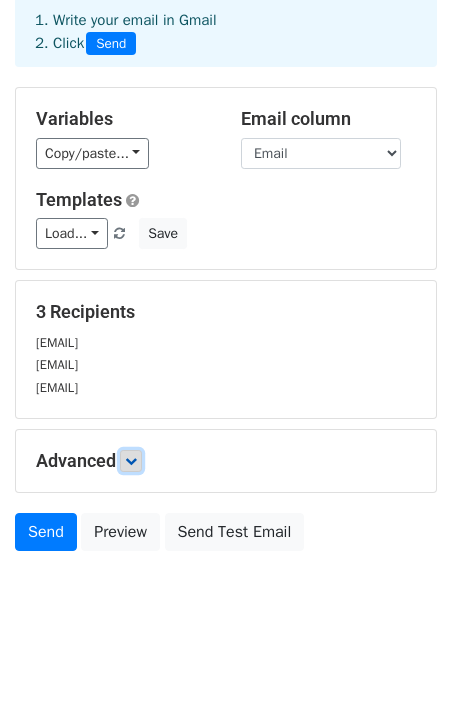 click at bounding box center [131, 461] 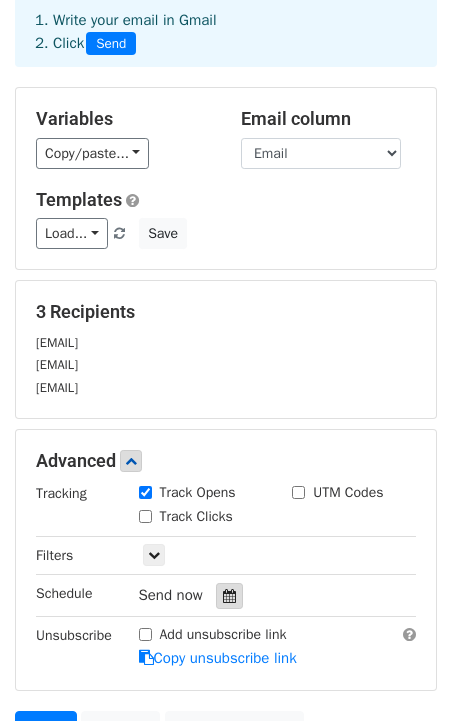 click at bounding box center (229, 596) 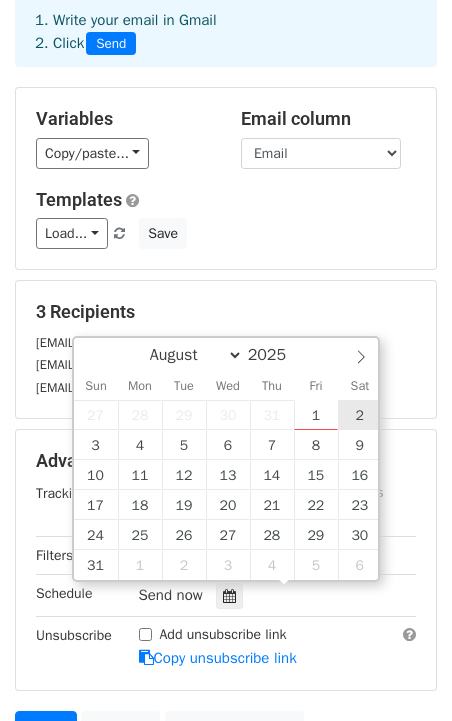 type on "2025-08-02 12:00" 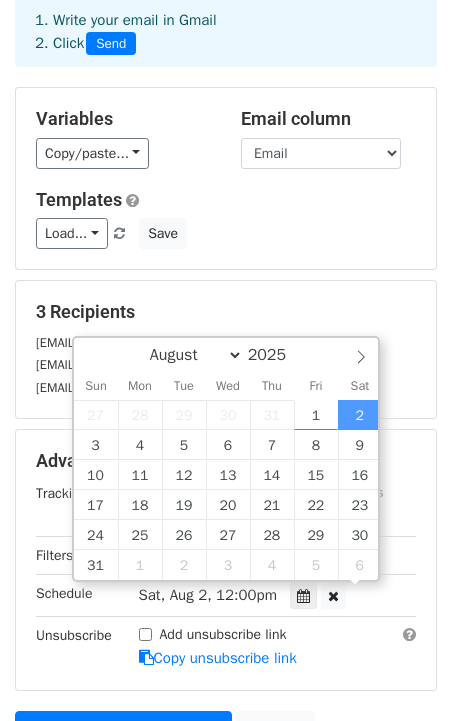scroll, scrollTop: 1, scrollLeft: 0, axis: vertical 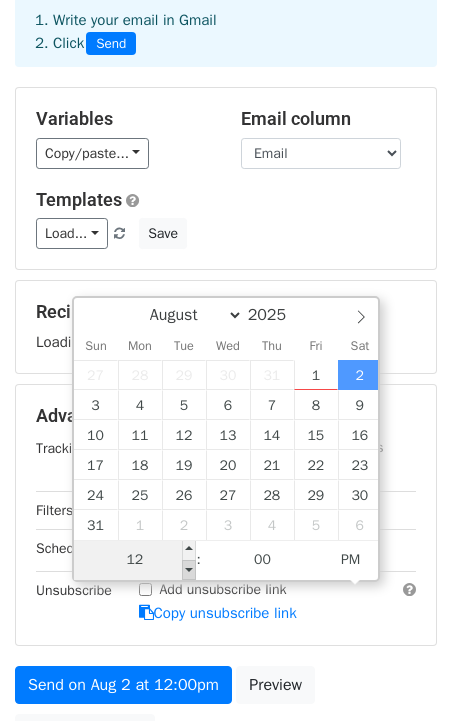 type on "8" 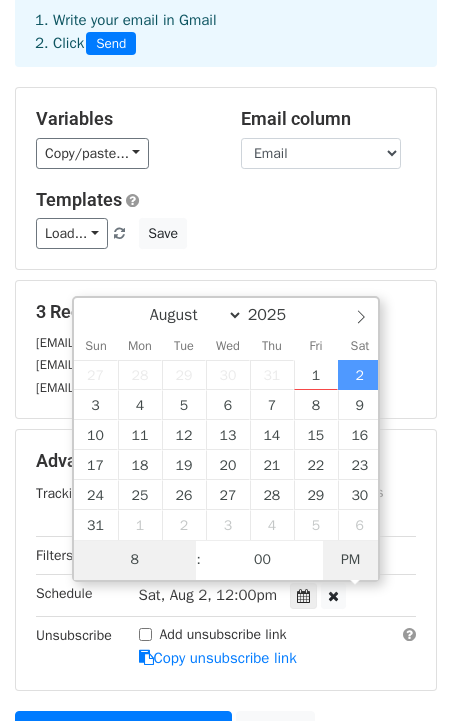 type on "2025-08-02 08:00" 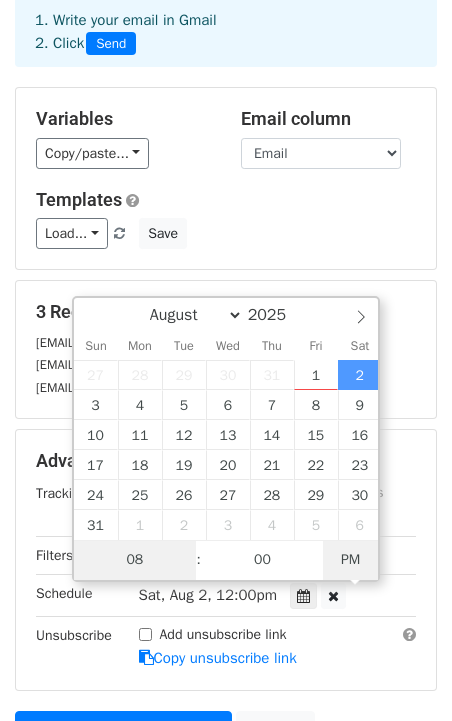 click on "PM" at bounding box center [350, 560] 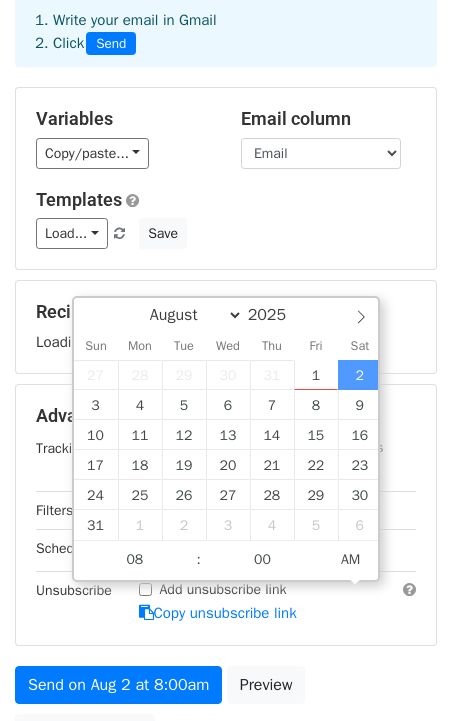 click on "Tracking
Track Opens
UTM Codes
Track Clicks
Filters
Only include spreadsheet rows that match the following filters:
Schedule
Sat, Aug 2, 8:00am
2025-08-02 08:00
Unsubscribe
Add unsubscribe link
Copy unsubscribe link" at bounding box center (226, 531) 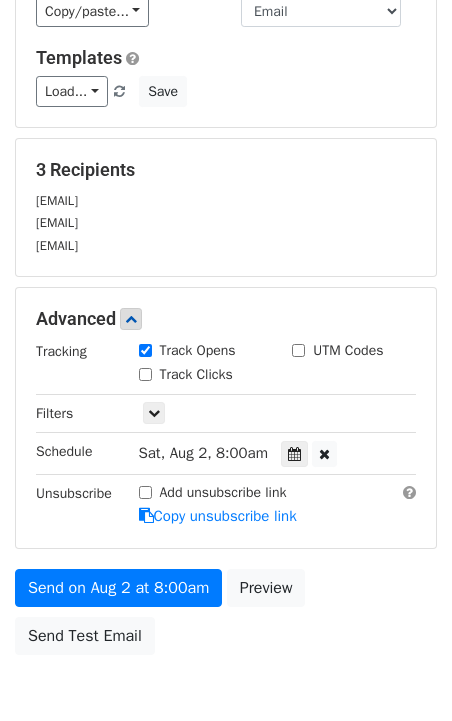 scroll, scrollTop: 243, scrollLeft: 0, axis: vertical 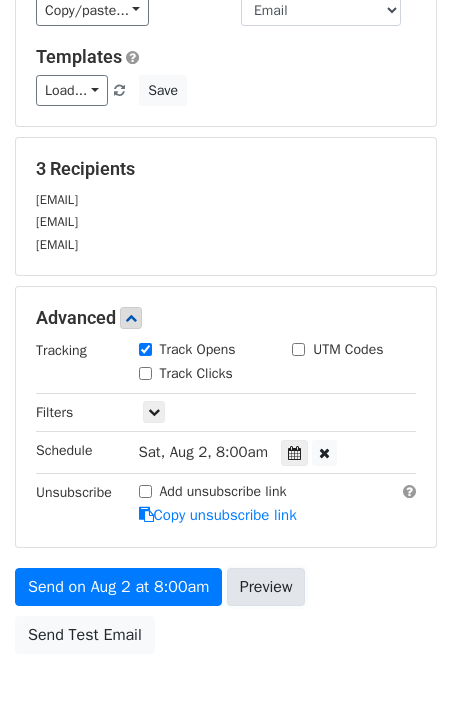 click on "Preview" at bounding box center (266, 587) 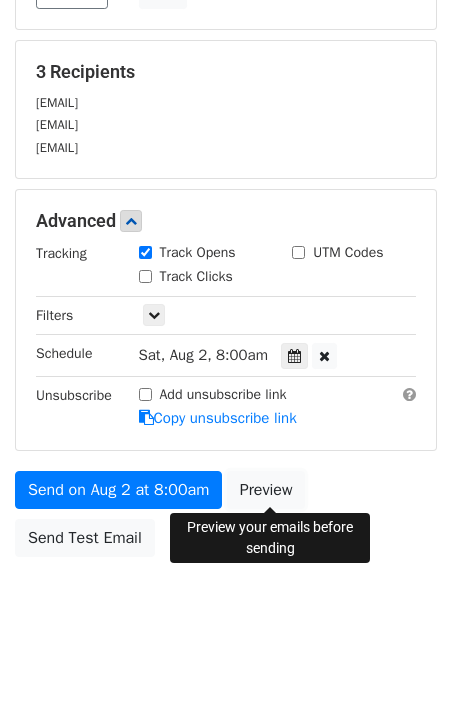 scroll, scrollTop: 344, scrollLeft: 0, axis: vertical 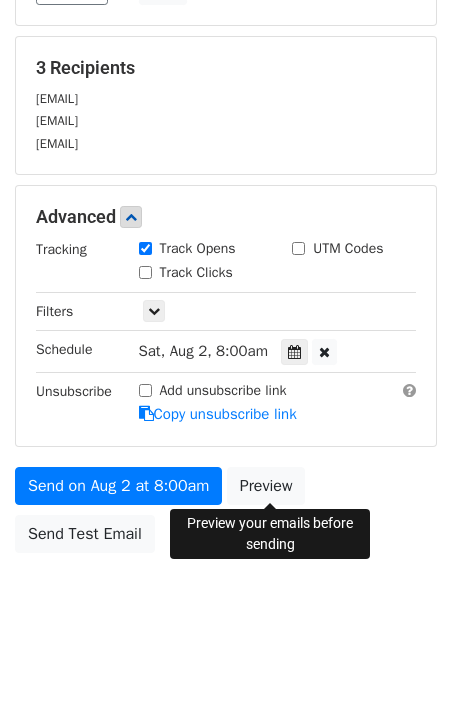 click on "New Campaign
Daily emails left: 44
Google Sheet:
2025 Techsauce Reminder
1. Write your email in Gmail
2. Click
Send
Variables
Copy/paste...
{{MeetID}}
{{CompanyName}}
{{PersonInCharge}}
{{Email}}
{{Totalmeeting}}
{{Meeting1}}
{{Meeting1Date}}
{{Meeting1Time}}
{{Meeting2}}
{{Meeting2Date}}
{{Meeting2Time}}
{{Meeting3}}
{{Meeting3Date}}
{{Meeting3Time}}
Email column
MeetID
CompanyName
PersonInCharge
Email
Totalmeeting
Meeting1
Meeting1Date
Meeting1Time
Meeting2
Meeting2Date
Meeting2Time
Meeting3
Meeting3Date
Meeting3Time
Templates
Load...
template reminder
3meetings
3meeting
Save
3 Recipients
ratchanons@mitrphol.com
Sununtha.san@cpgrouptechnology.com
panusund@scg.com
Advanced" at bounding box center (226, 157) 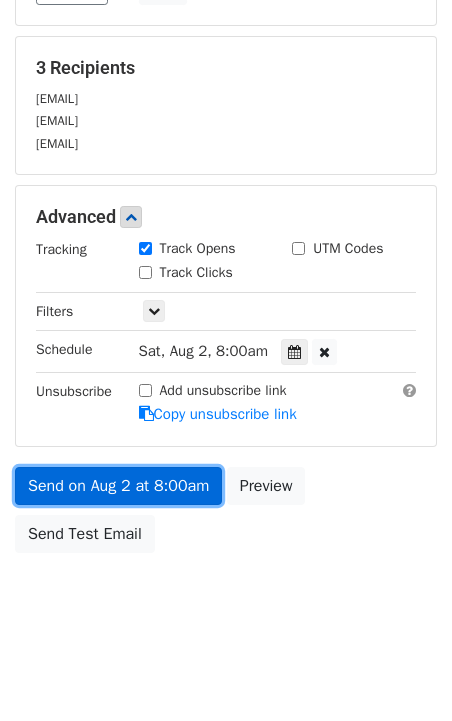 click on "Send on Aug 2 at 8:00am" at bounding box center (118, 486) 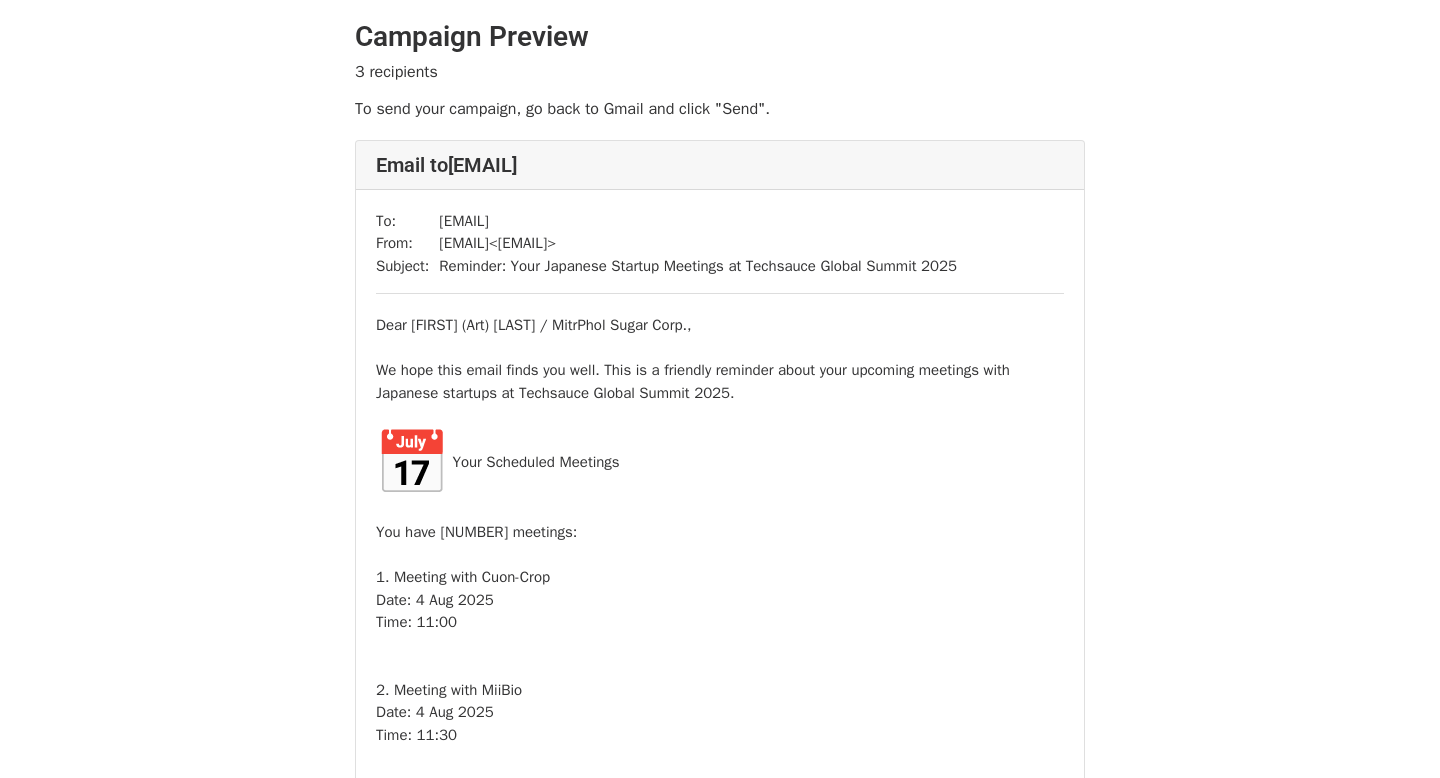 scroll, scrollTop: 0, scrollLeft: 0, axis: both 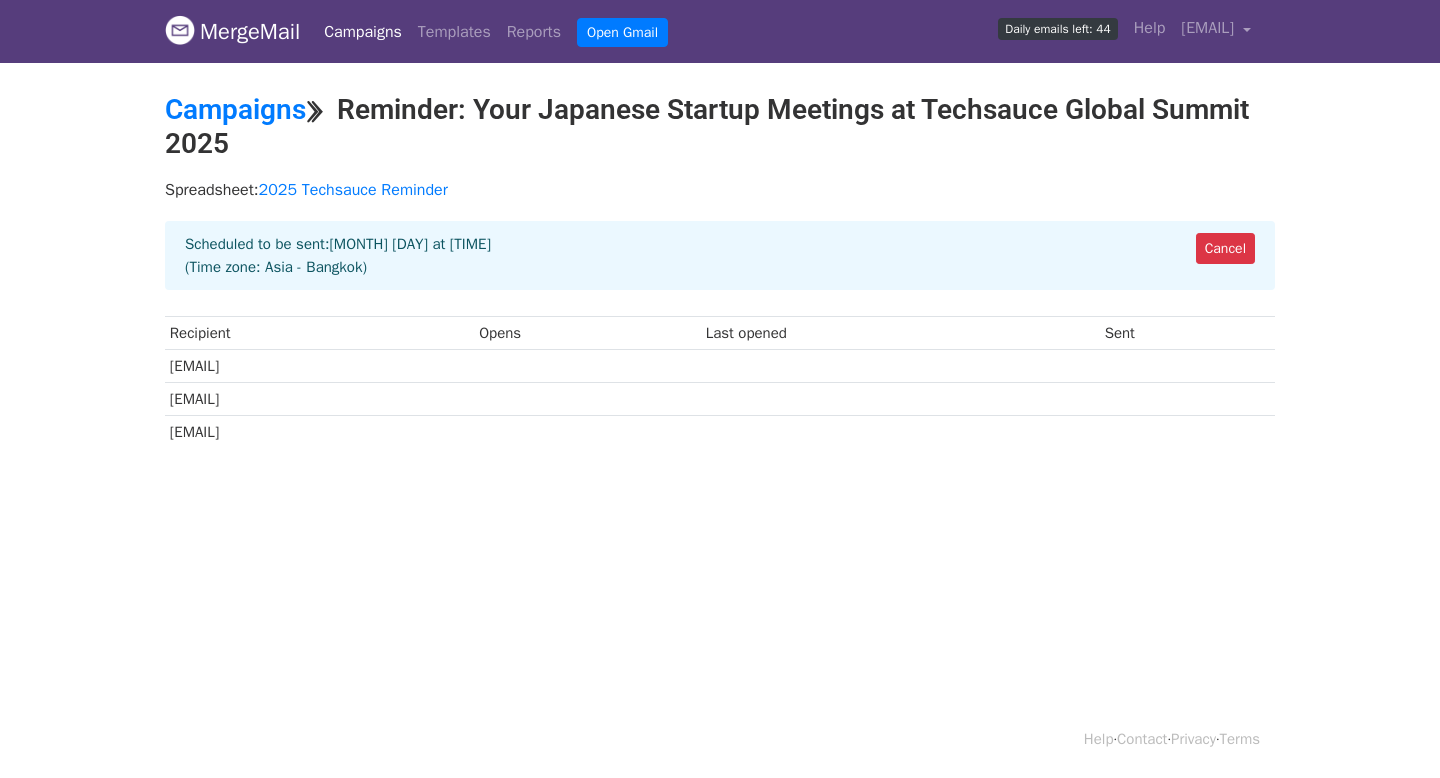 click on "Campaigns
⟫
Reminder: Your Japanese Startup Meetings at Techsauce Global Summit 2025" at bounding box center (720, 126) 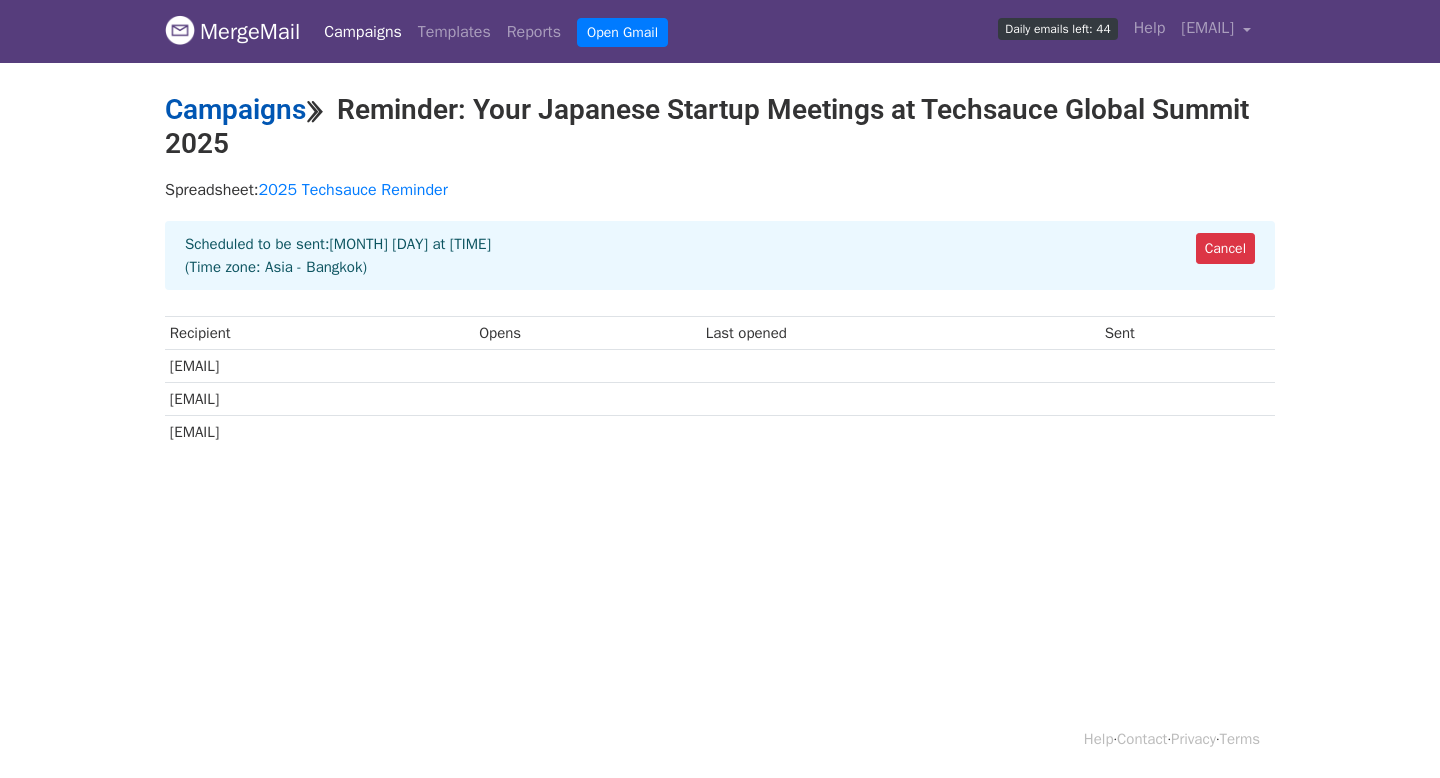 click on "Campaigns" at bounding box center [235, 109] 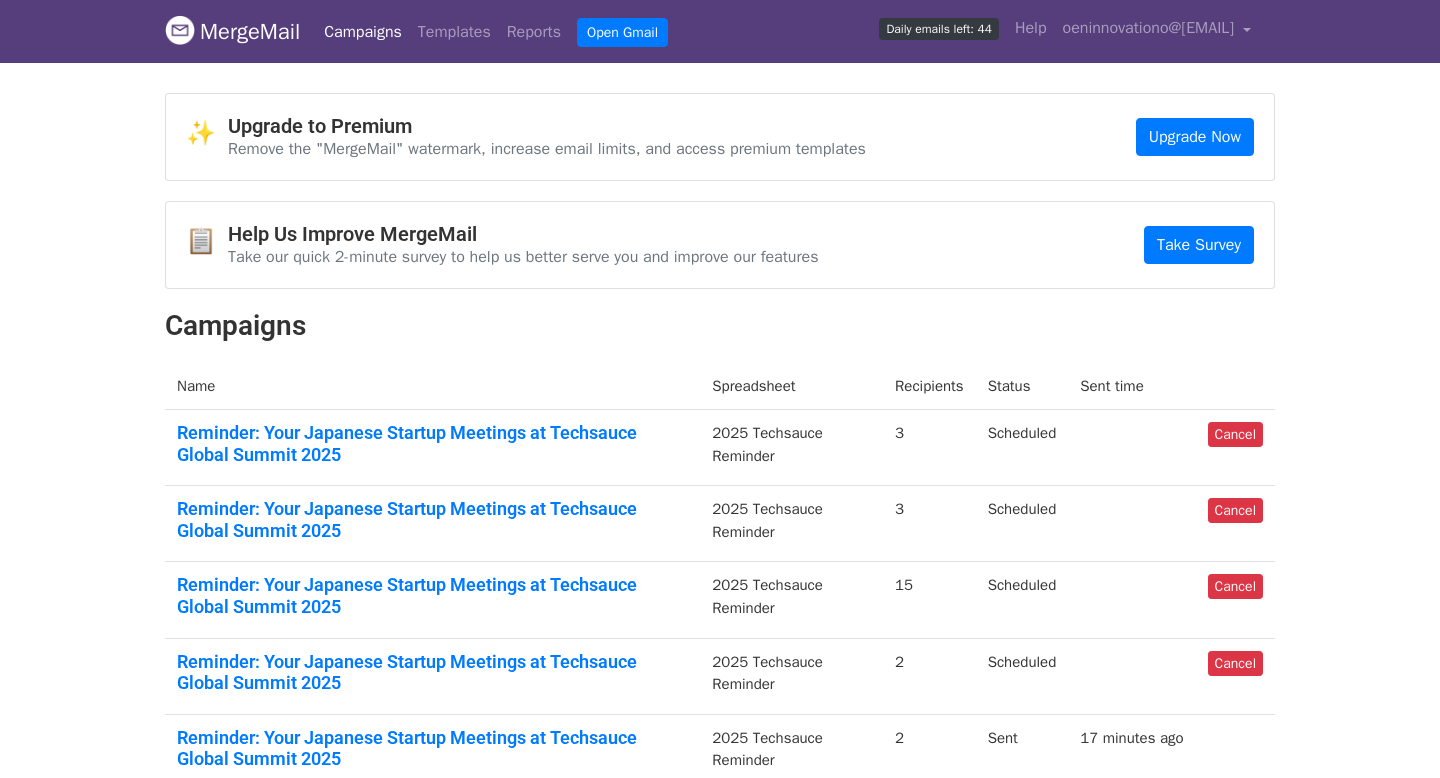 scroll, scrollTop: 0, scrollLeft: 0, axis: both 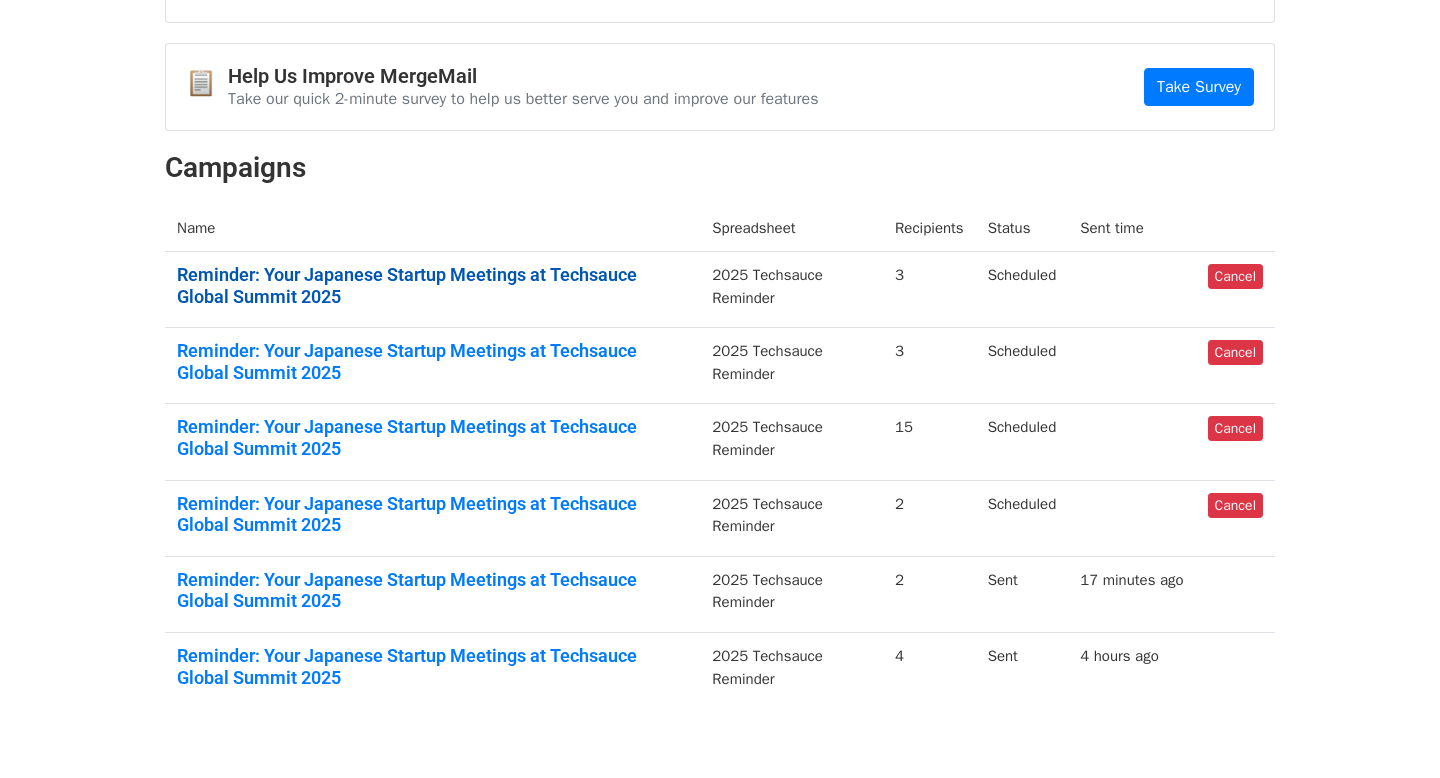 click on "Reminder: Your Japanese Startup Meetings at Techsauce Global Summit 2025" at bounding box center [432, 285] 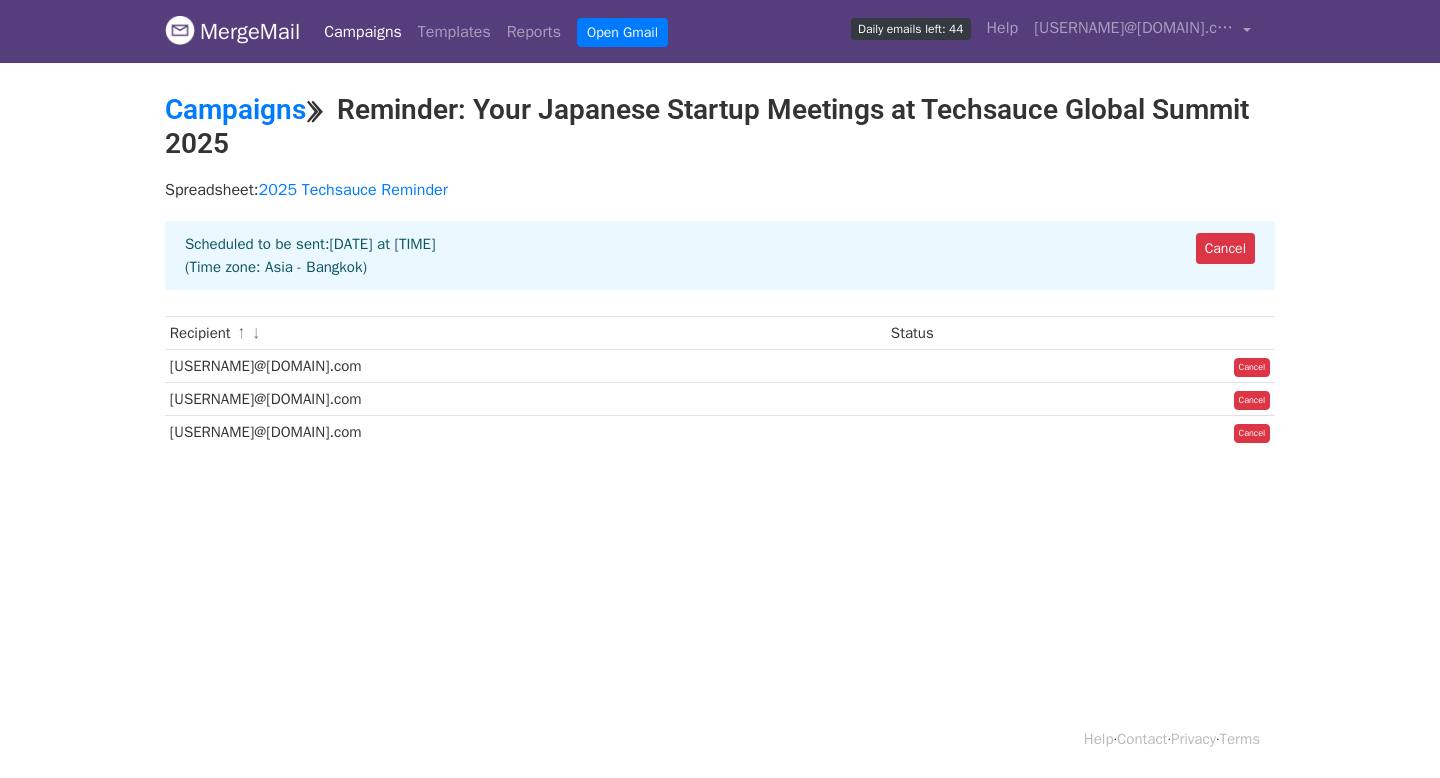 scroll, scrollTop: 0, scrollLeft: 0, axis: both 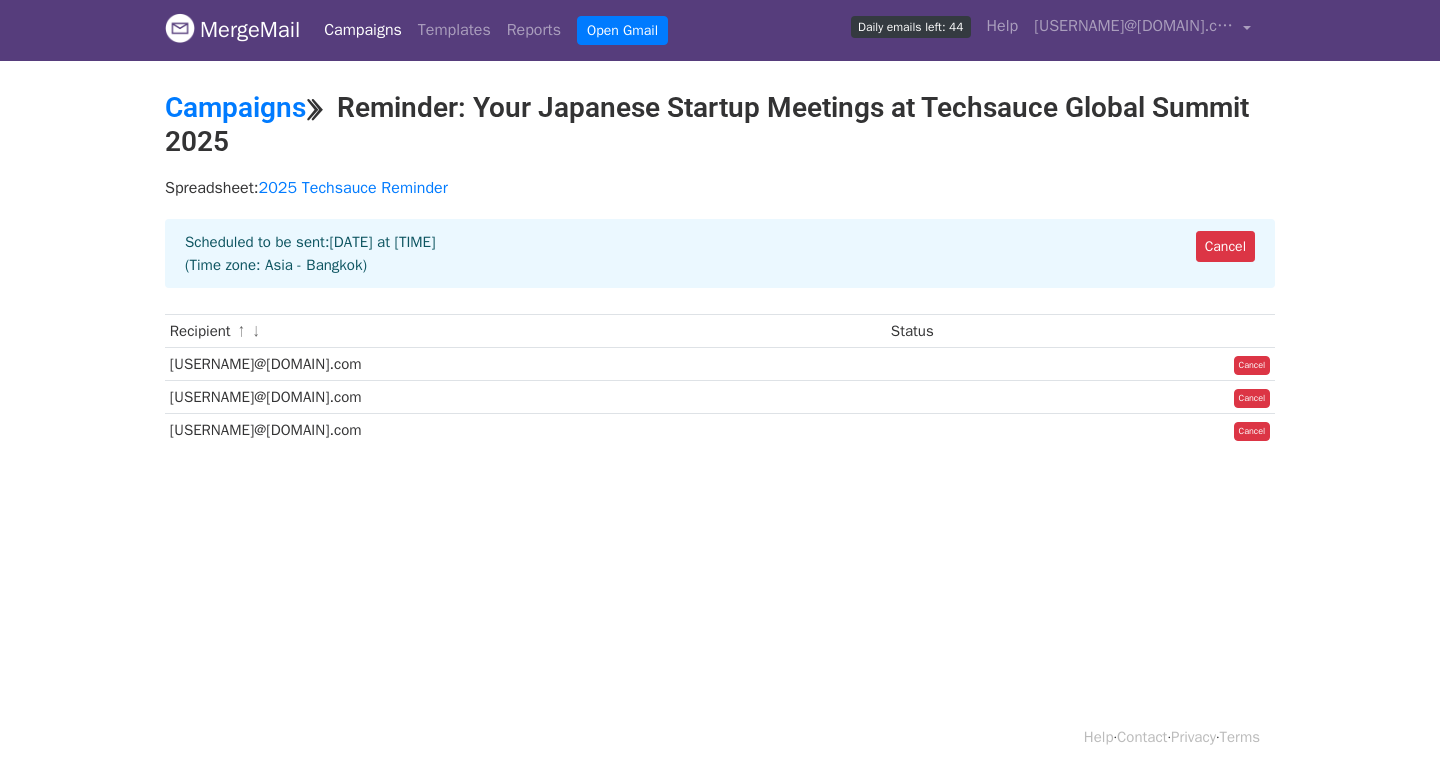 click on "ratchanons@mitrphol.com" at bounding box center [525, 364] 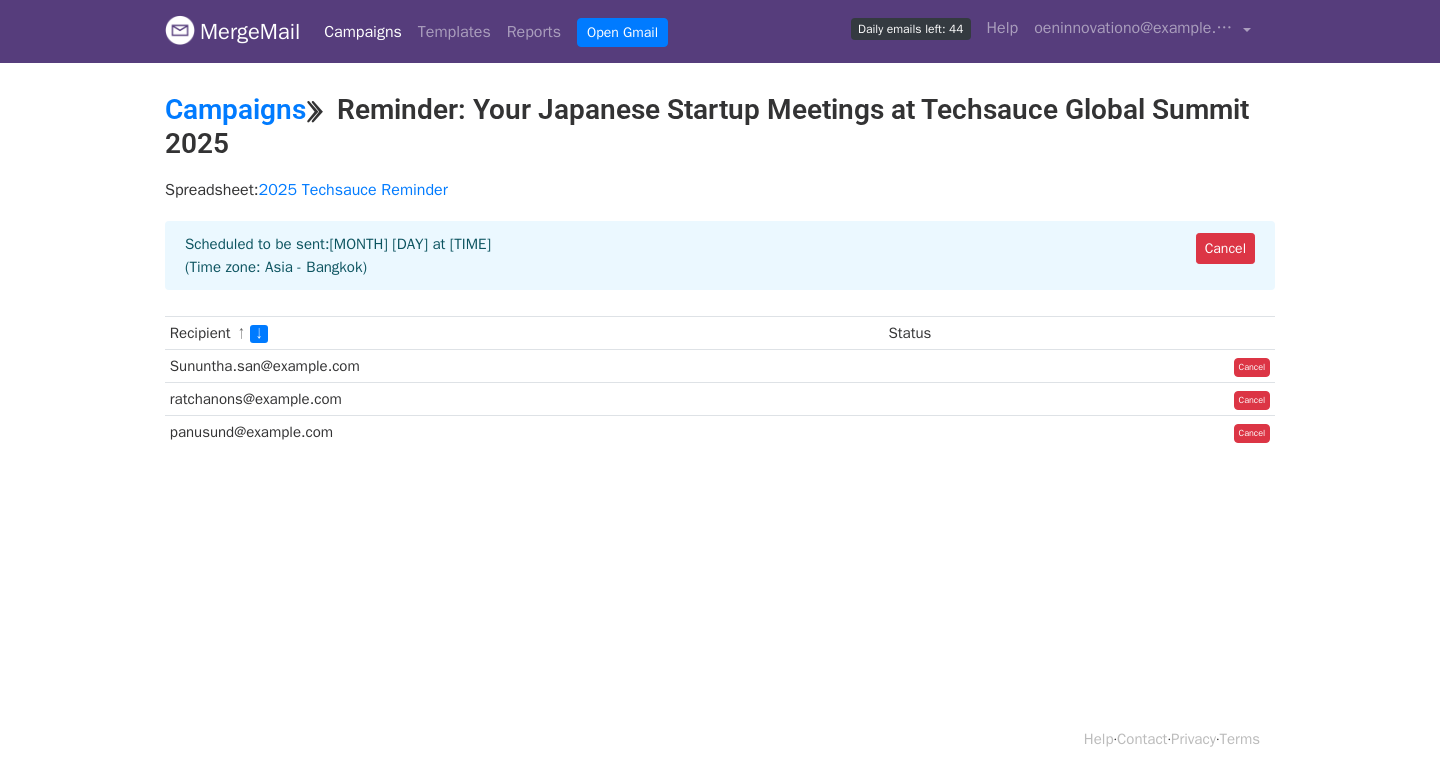scroll, scrollTop: 0, scrollLeft: 0, axis: both 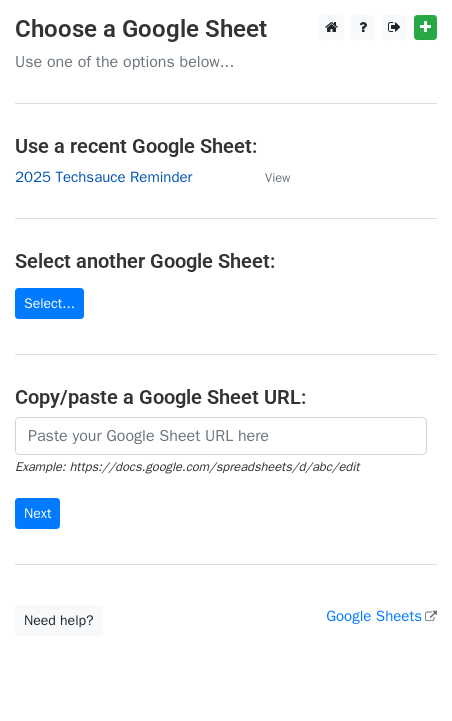 click on "2025 Techsauce Reminder" at bounding box center [103, 177] 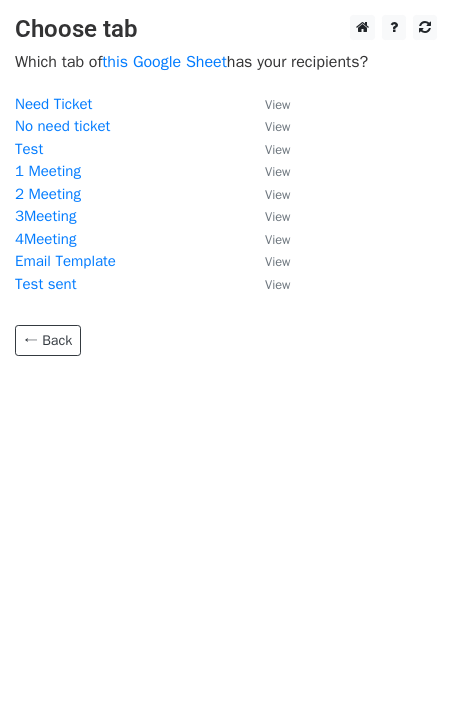 scroll, scrollTop: 0, scrollLeft: 0, axis: both 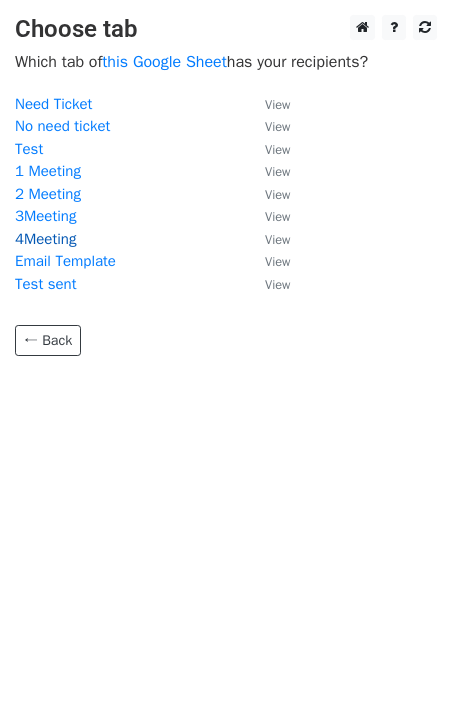 click on "4Meeting" at bounding box center [45, 239] 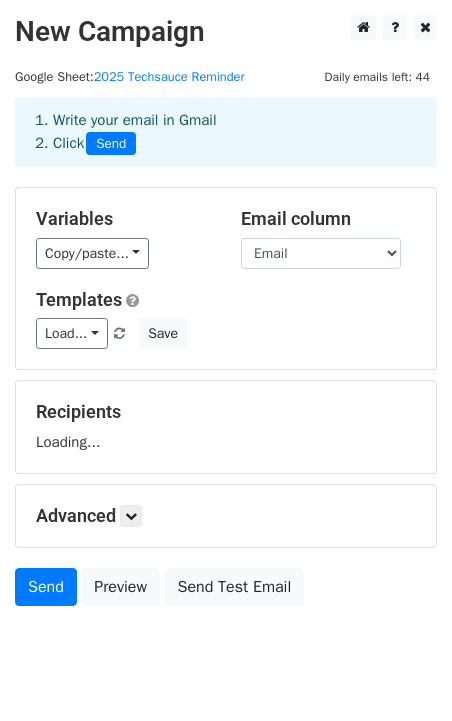 scroll, scrollTop: 0, scrollLeft: 0, axis: both 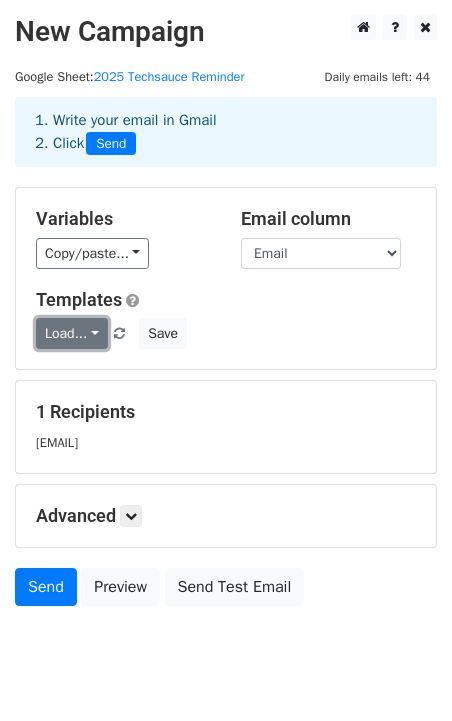 click on "Load..." at bounding box center [72, 333] 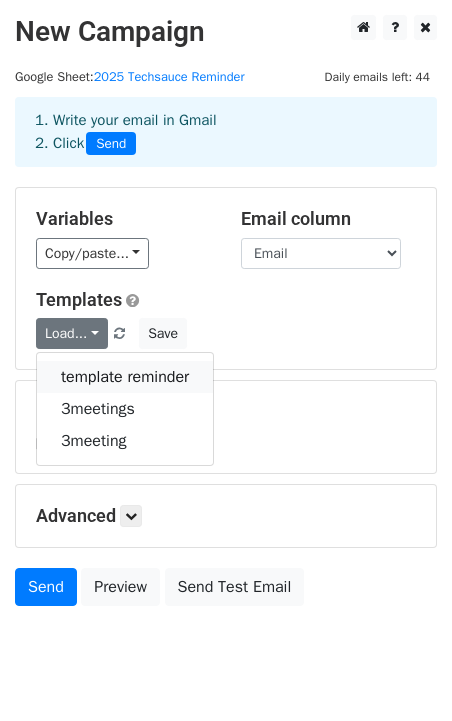 click on "template reminder" at bounding box center [125, 377] 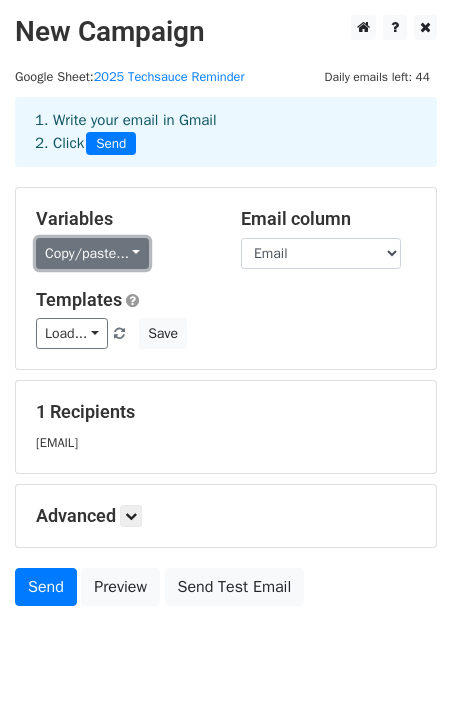 click on "Copy/paste..." at bounding box center [92, 253] 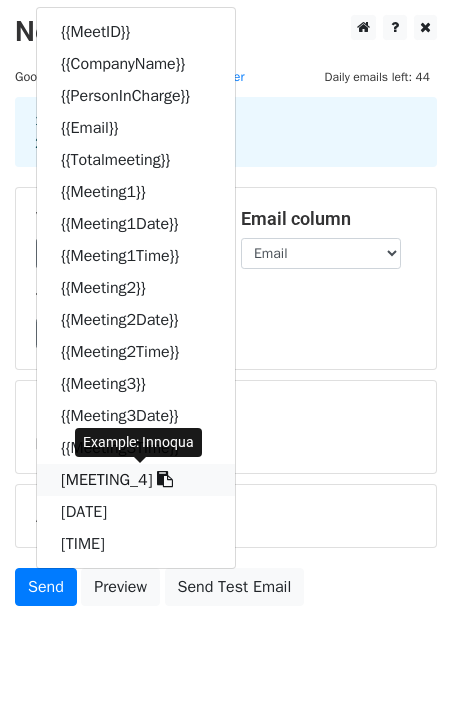 click on "{{Meeting4}}" at bounding box center [136, 480] 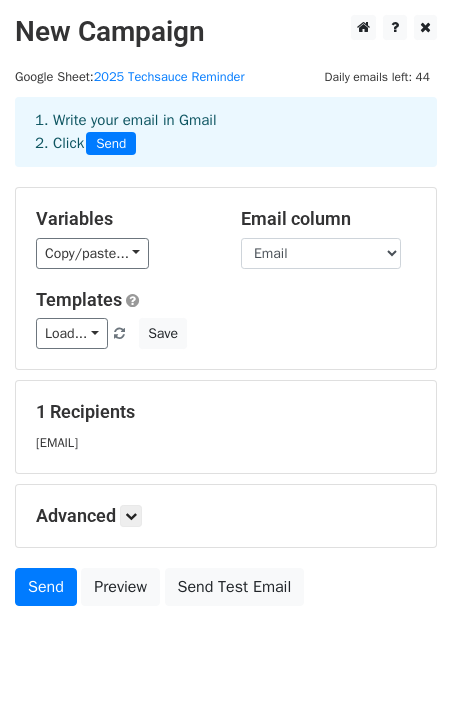click on "Advanced
Tracking
Track Opens
UTM Codes
Track Clicks
Filters
Only include spreadsheet rows that match the following filters:
Schedule
Send now
Unsubscribe
Add unsubscribe link
Copy unsubscribe link" at bounding box center (226, 516) 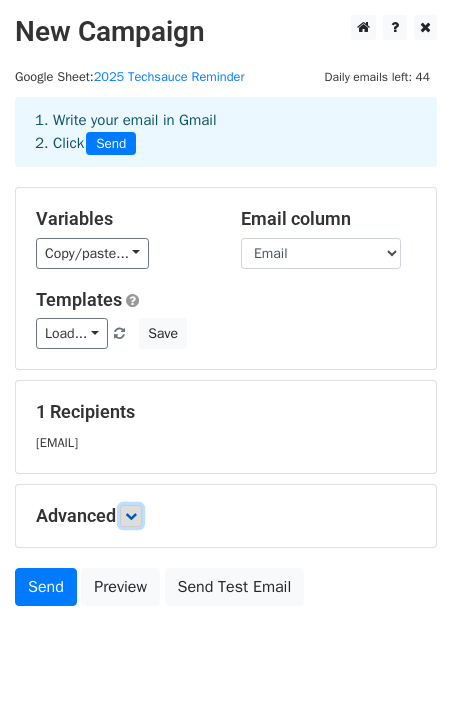 click at bounding box center (131, 516) 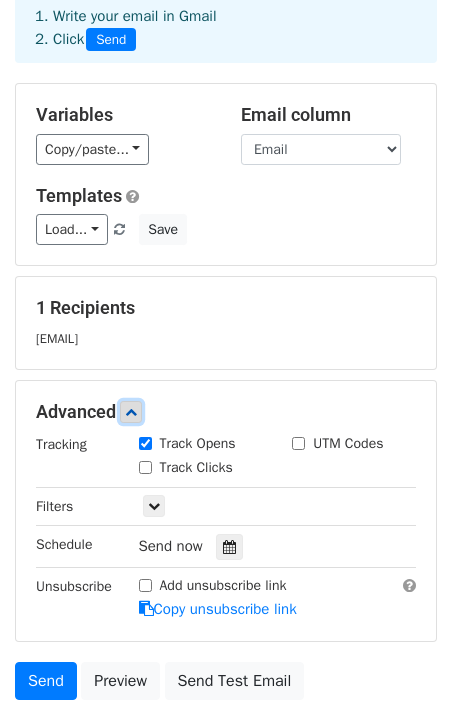 scroll, scrollTop: 119, scrollLeft: 0, axis: vertical 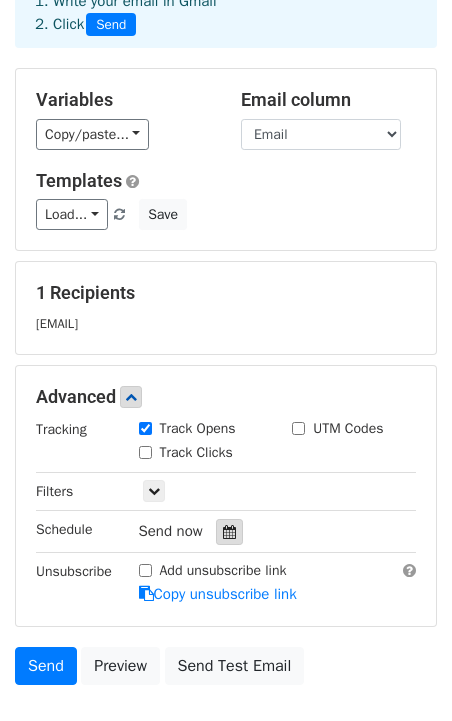 click at bounding box center (229, 532) 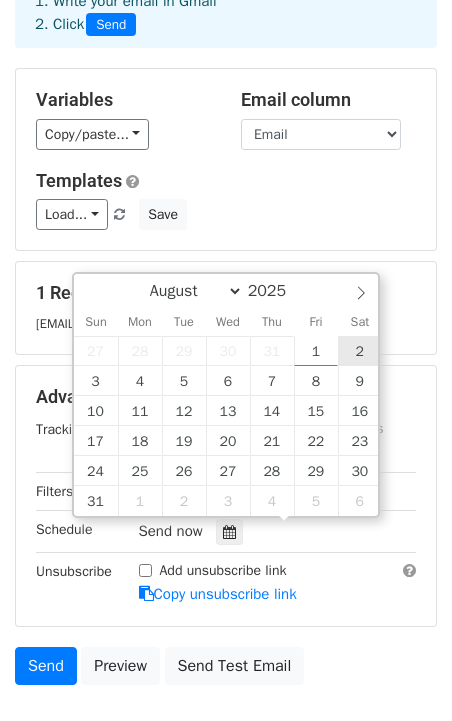 type on "2025-08-02 12:00" 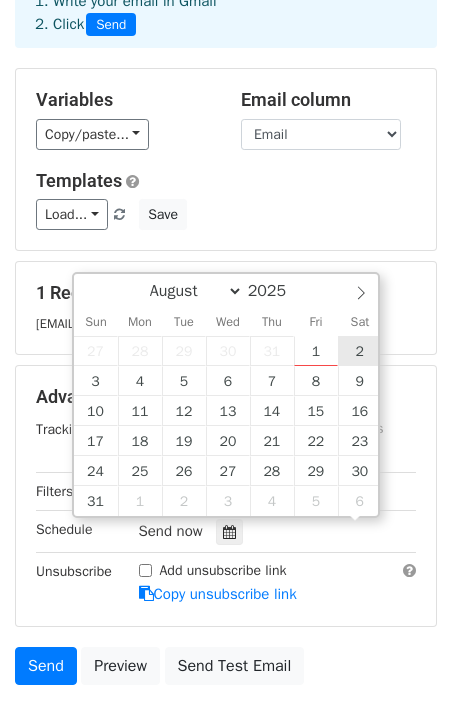 scroll, scrollTop: 1, scrollLeft: 0, axis: vertical 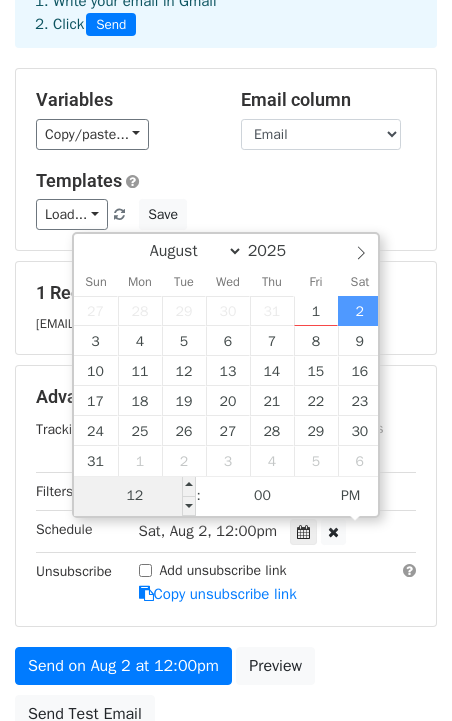type on "8" 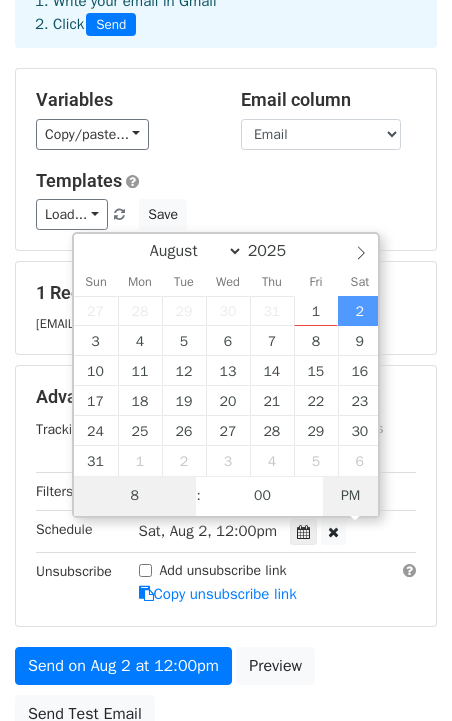 type on "2025-08-02 08:00" 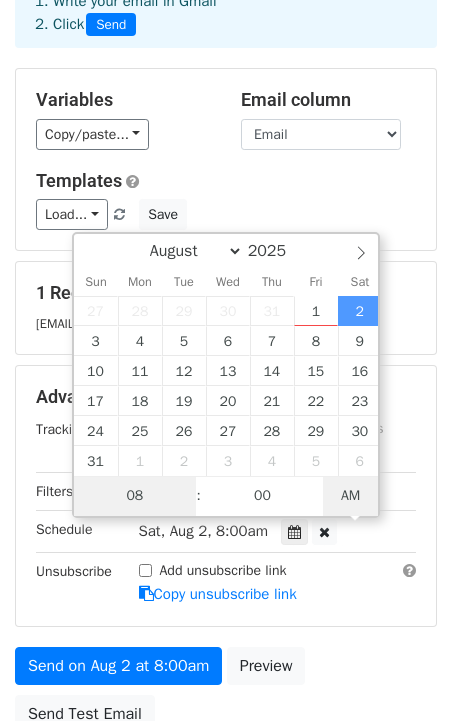 click on "AM" at bounding box center [350, 496] 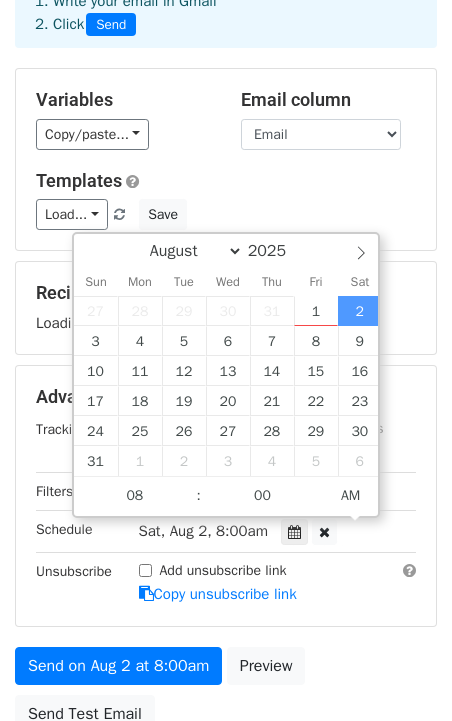 click on "Variables
Copy/paste...
{{MeetID}}
{{CompanyName}}
{{PersonInCharge}}
{{Email}}
{{Totalmeeting}}
{{Meeting1}}
{{Meeting1Date}}
{{Meeting1Time}}
{{Meeting2}}
{{Meeting2Date}}
{{Meeting2Time}}
{{Meeting3}}
{{Meeting3Date}}
{{Meeting3Time}}
{{Meeting4}}
{{Meeting4Date}}
{{Meeting4Time}}
Email column
MeetID
CompanyName
PersonInCharge
Email
Totalmeeting
Meeting1
Meeting1Date
Meeting1Time
Meeting2
Meeting2Date
Meeting2Time
Meeting3
Meeting3Date
Meeting3Time
Meeting4
Meeting4Date
Meeting4Time
Templates
Load...
template reminder
3meetings
3meeting
Save
Recipients Loading...
Advanced
Tracking
Track Opens
UTM Codes
Track Clicks
Filters
Schedule" at bounding box center (226, 405) 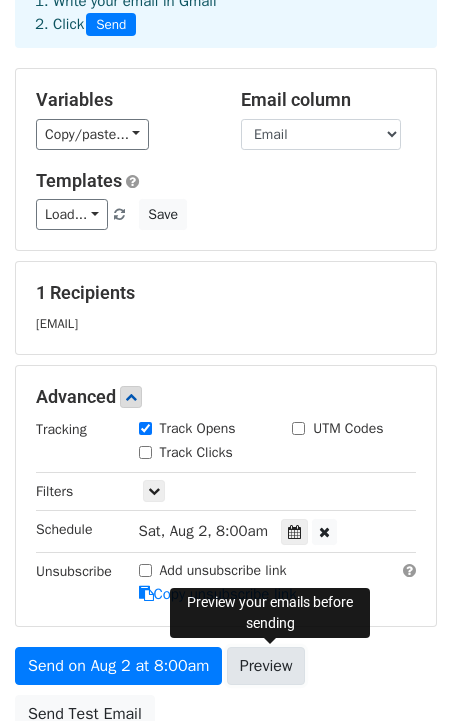 click on "Preview" at bounding box center [266, 666] 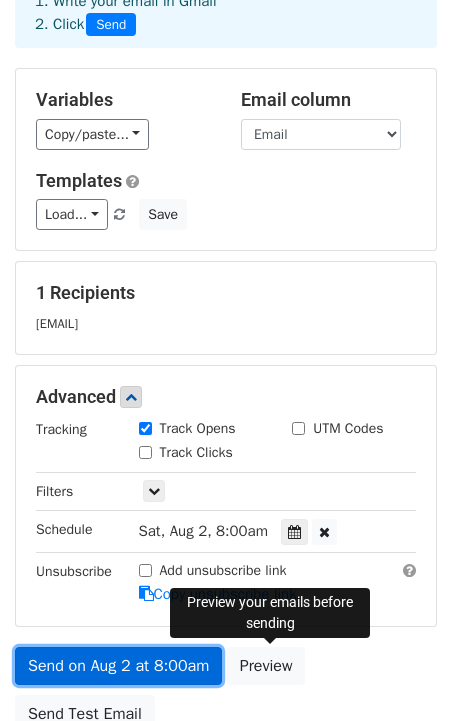 click on "Send on Aug 2 at 8:00am" at bounding box center [118, 666] 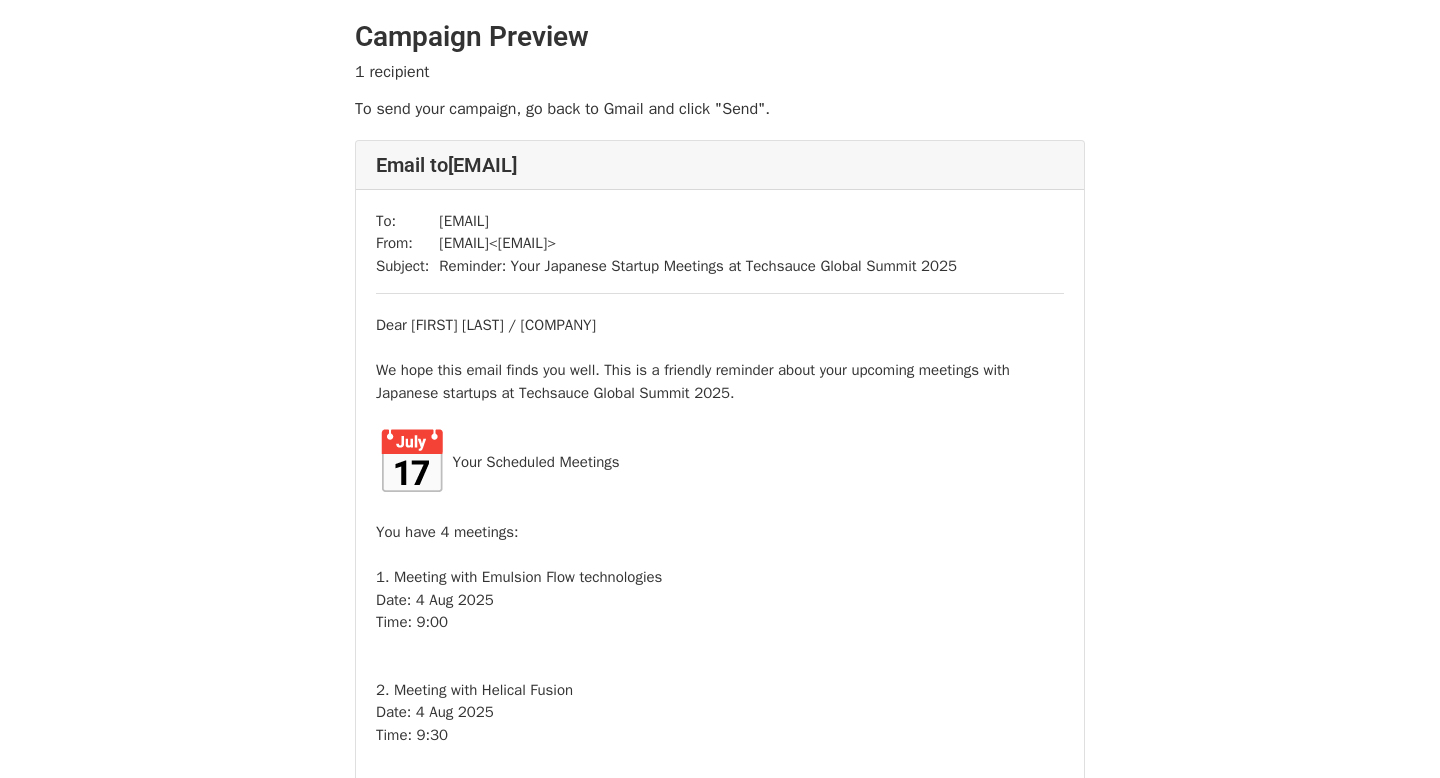 scroll, scrollTop: 0, scrollLeft: 0, axis: both 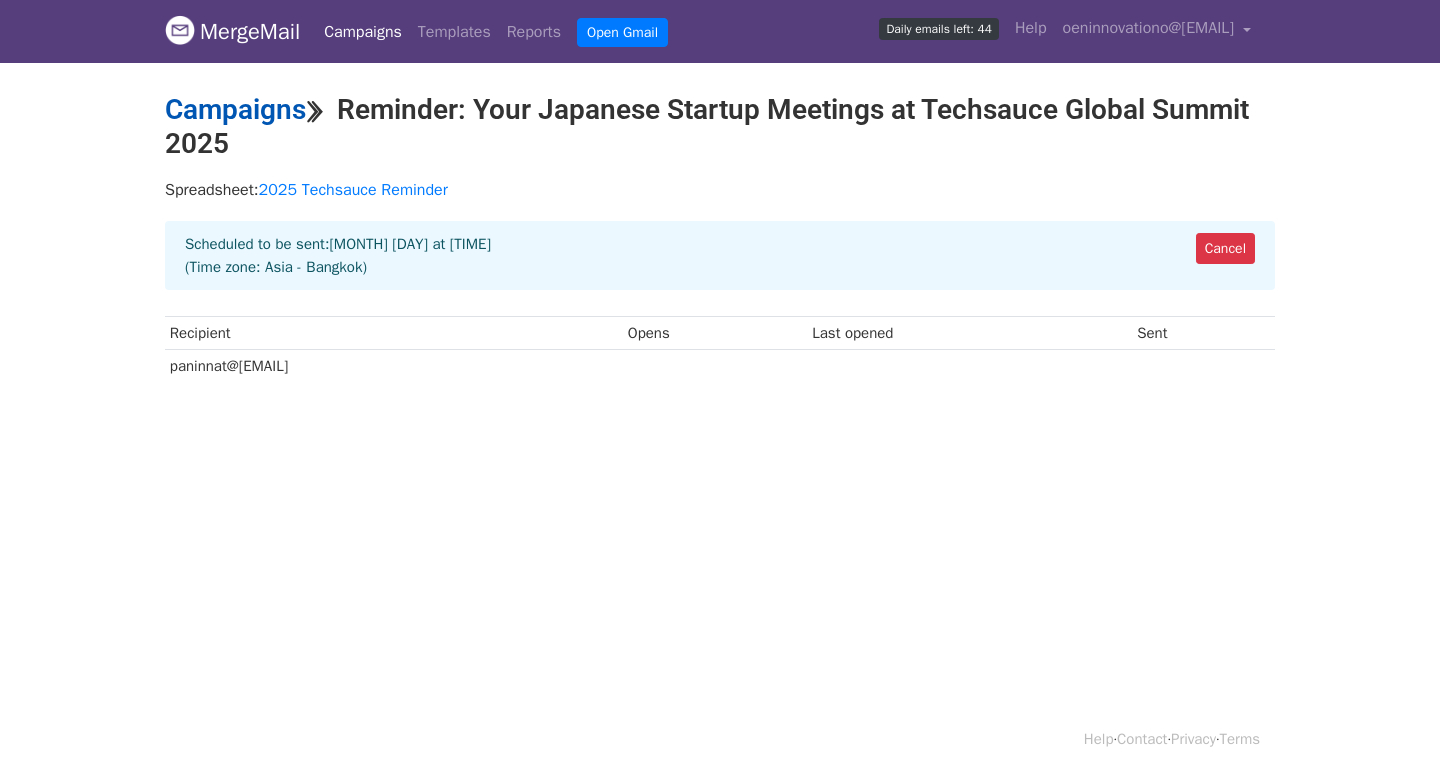 click on "Campaigns" at bounding box center [235, 109] 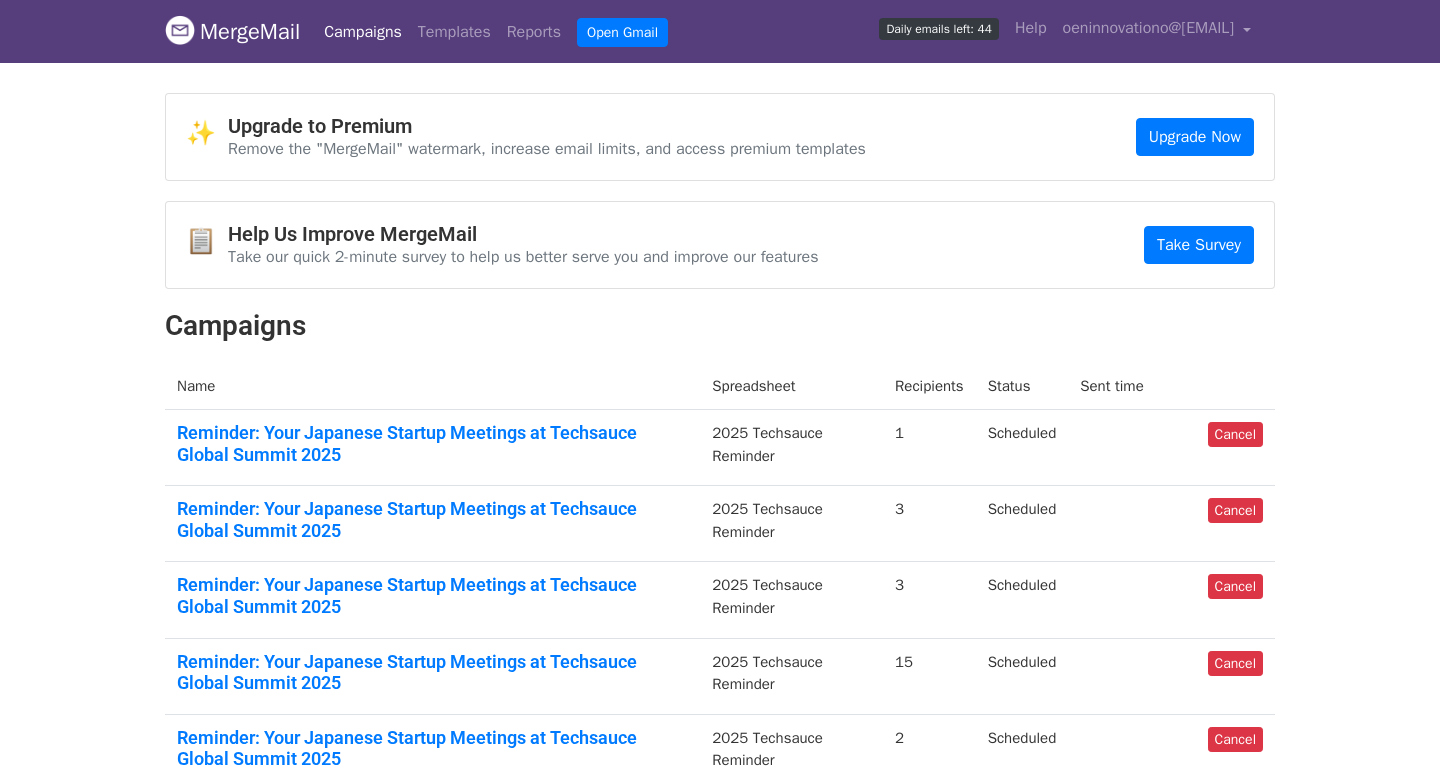 scroll, scrollTop: 0, scrollLeft: 0, axis: both 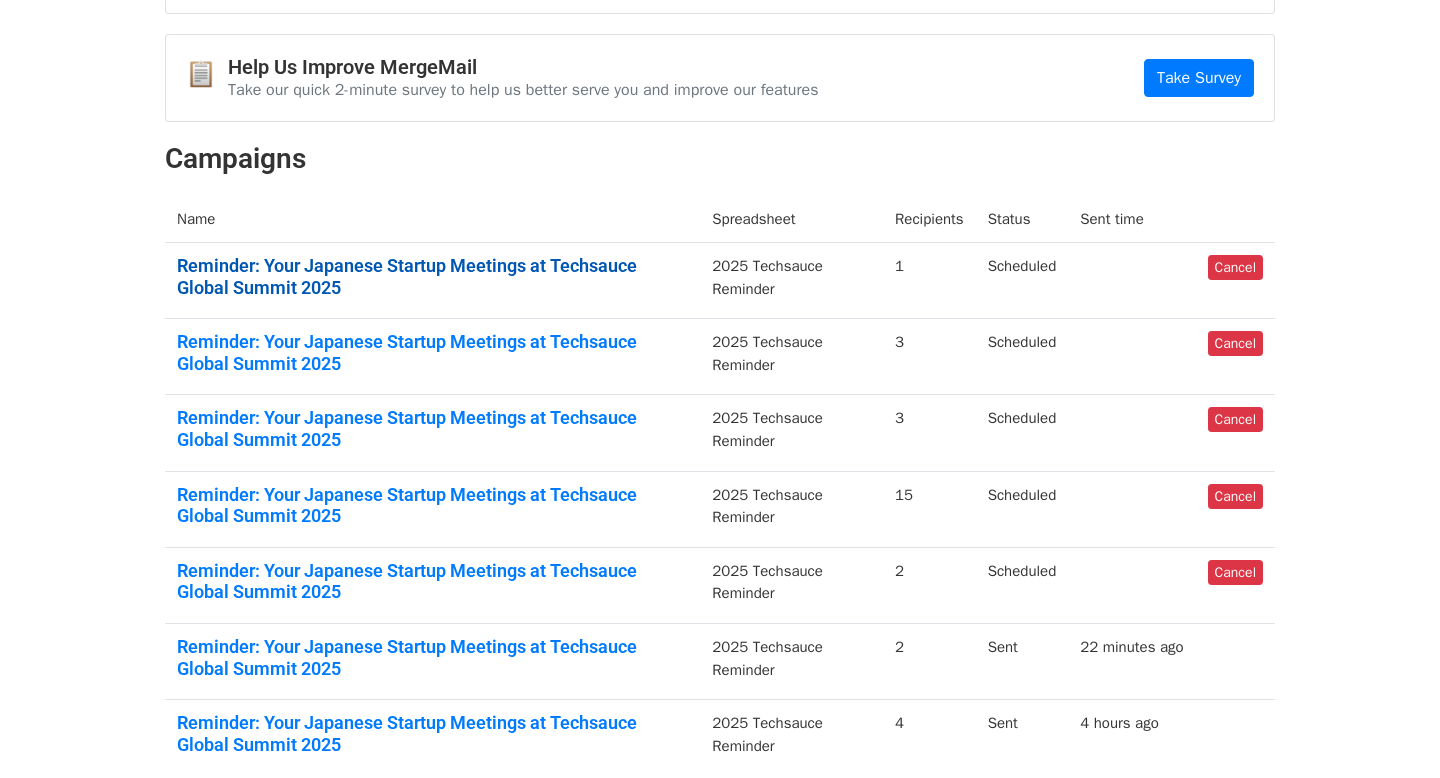 click on "Reminder: Your Japanese Startup Meetings at Techsauce Global Summit 2025" at bounding box center [432, 276] 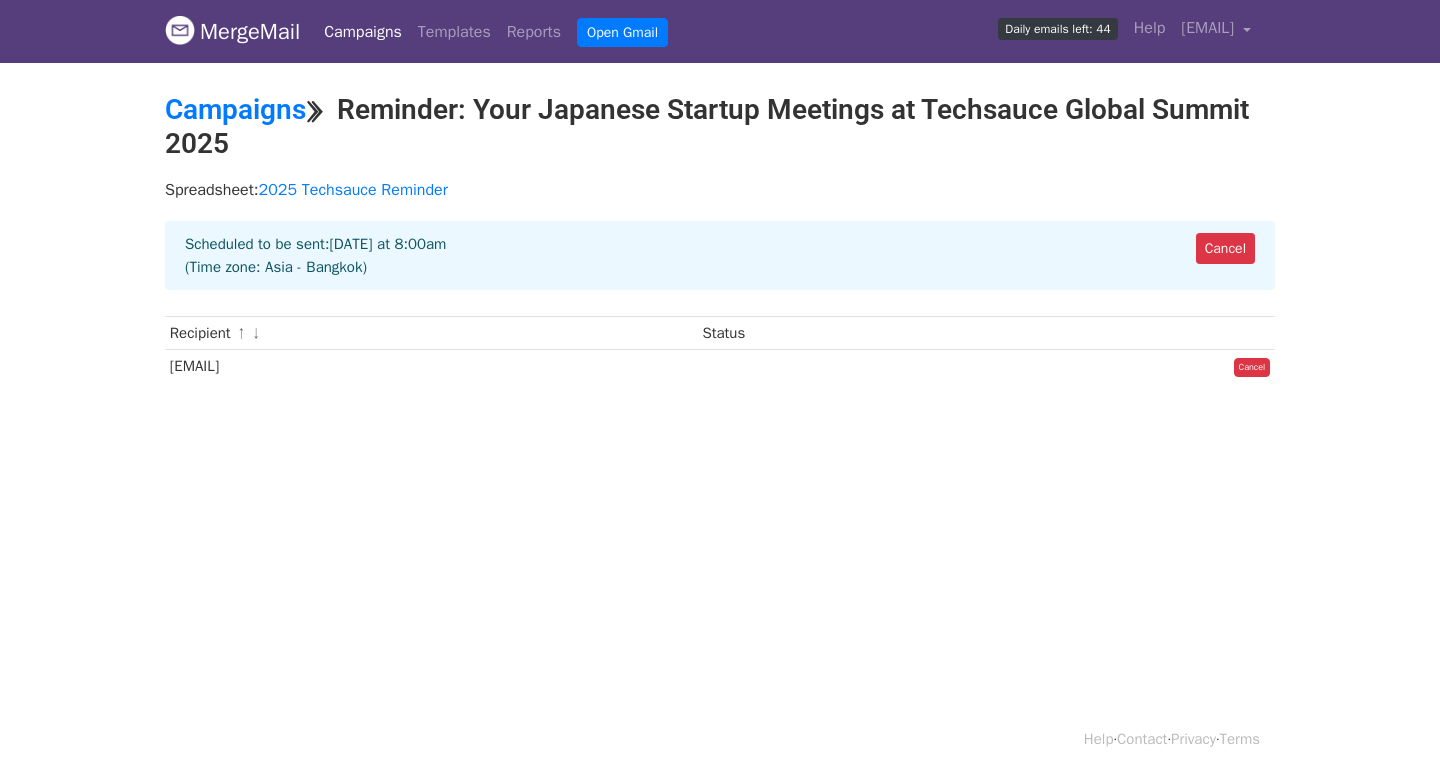 scroll, scrollTop: 0, scrollLeft: 0, axis: both 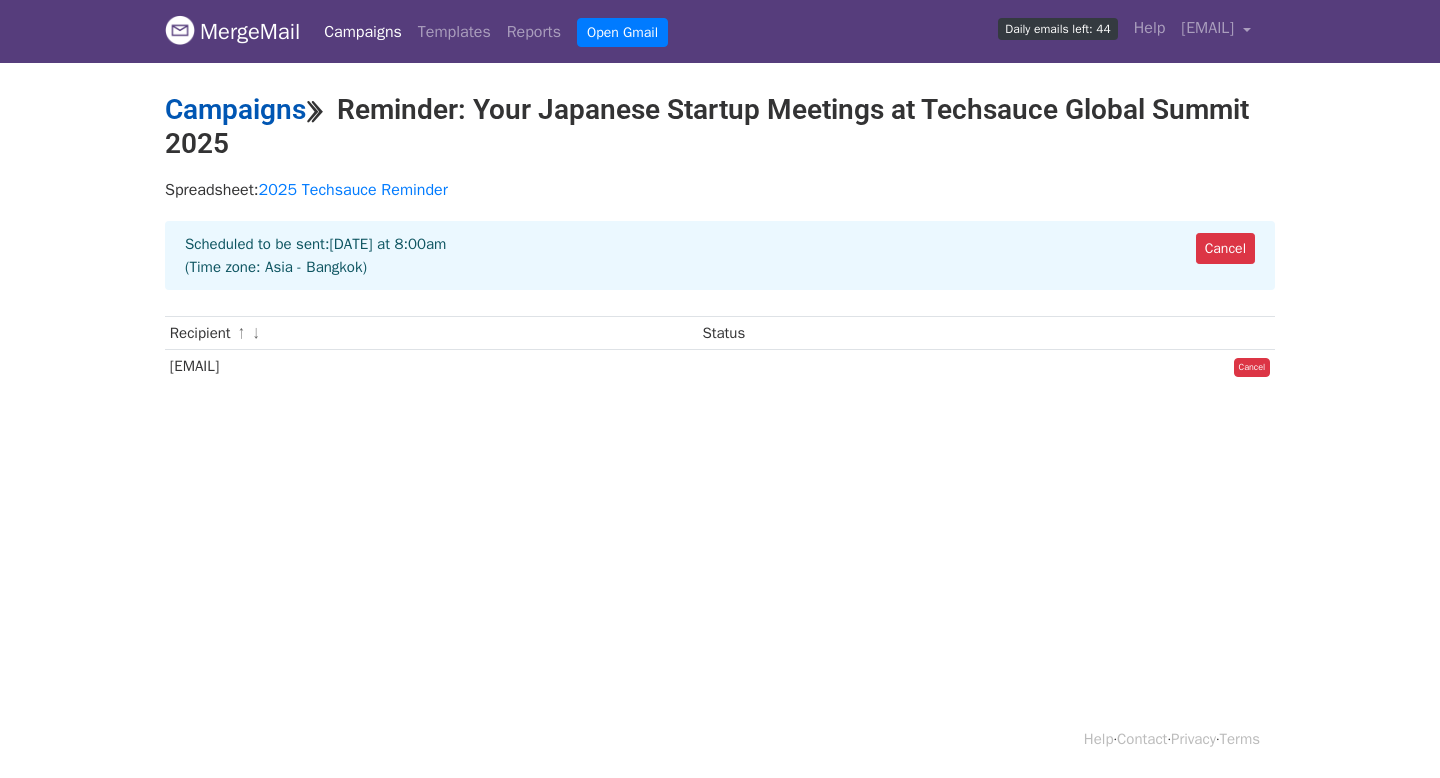 click on "Campaigns" at bounding box center (235, 109) 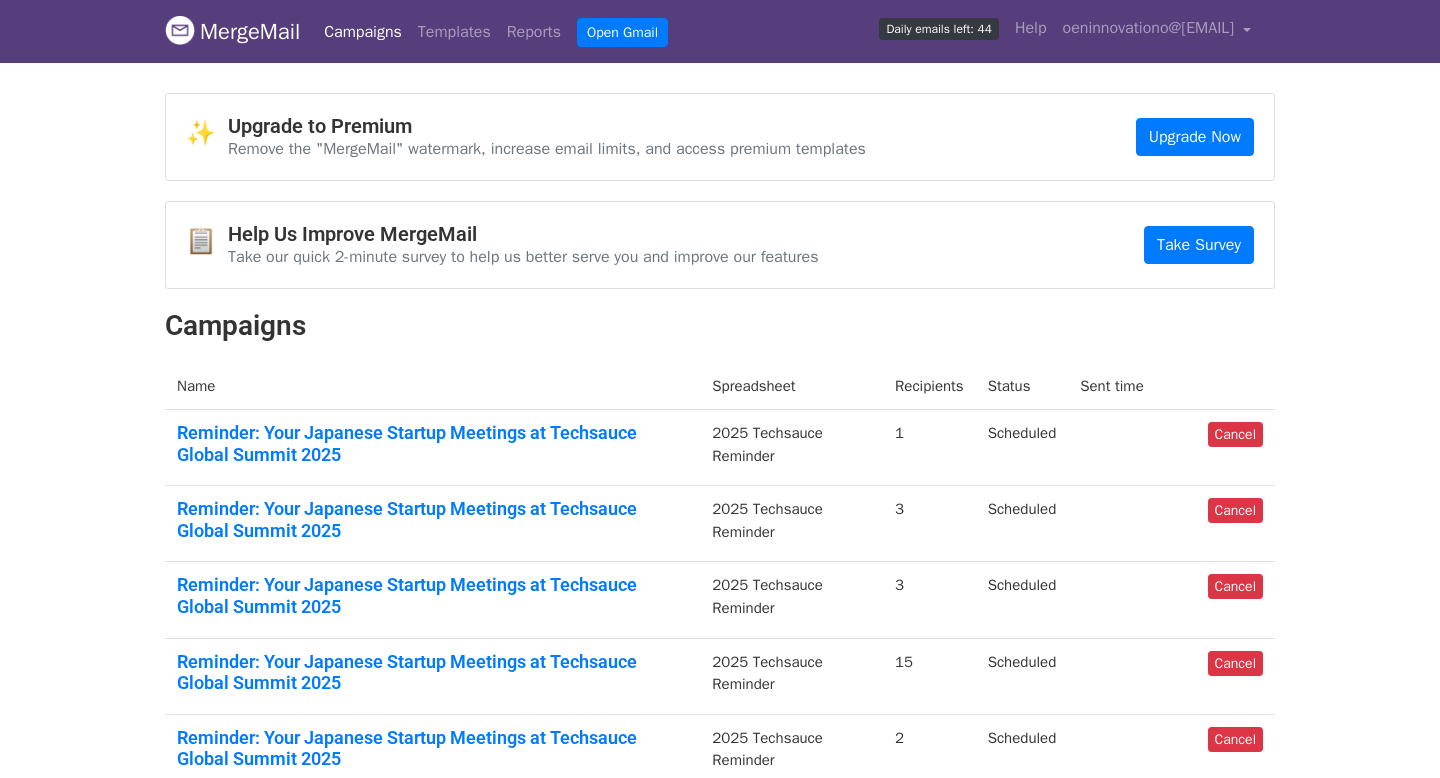 scroll, scrollTop: 0, scrollLeft: 0, axis: both 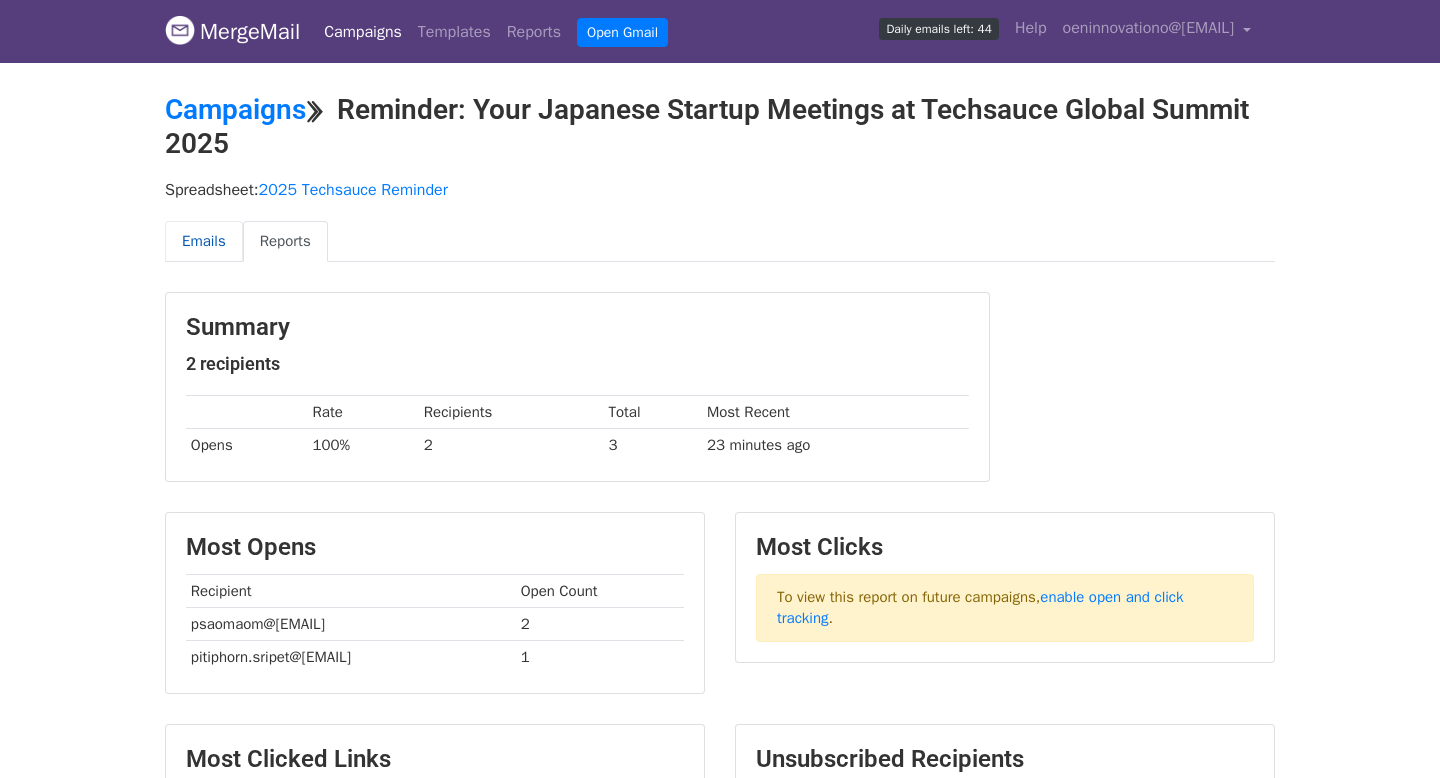 click on "Emails" at bounding box center [204, 241] 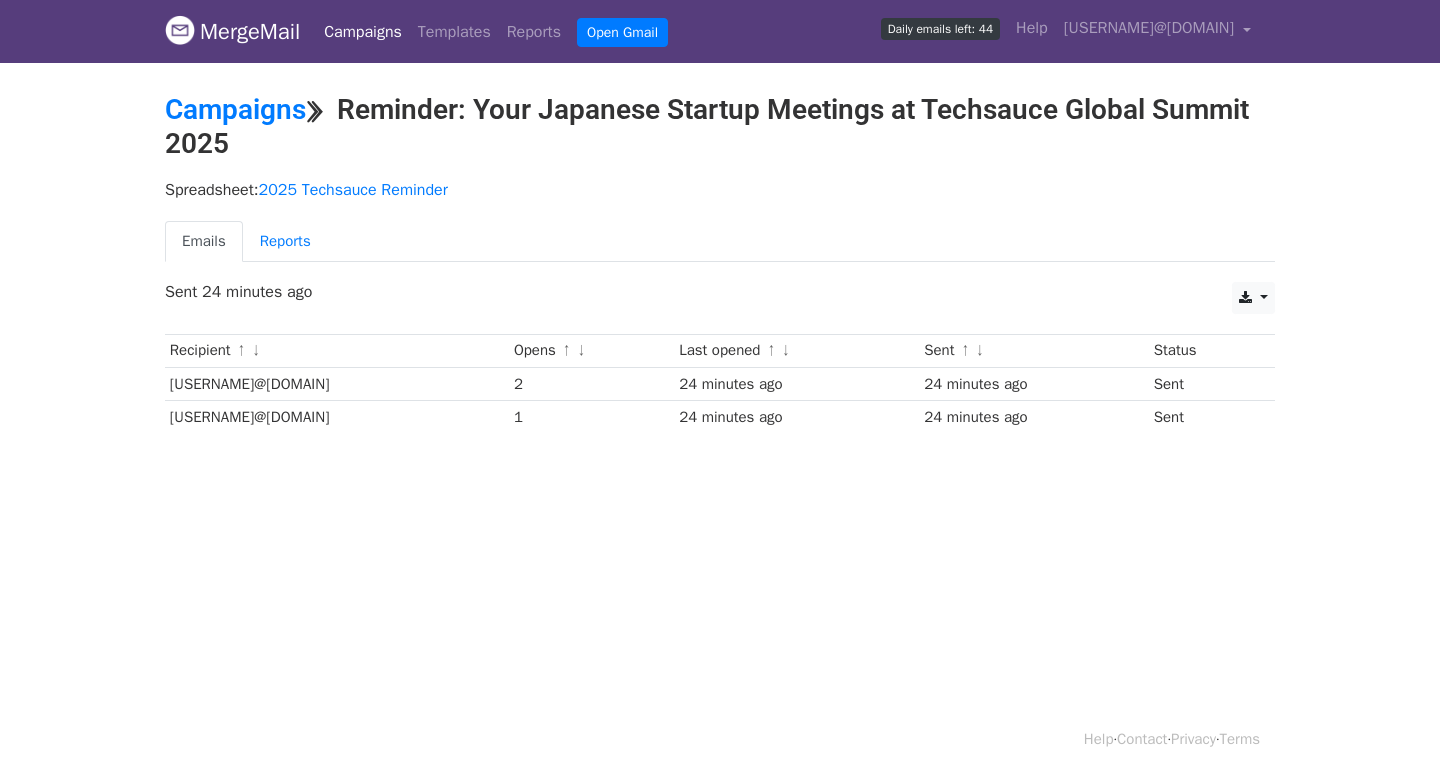 scroll, scrollTop: 0, scrollLeft: 0, axis: both 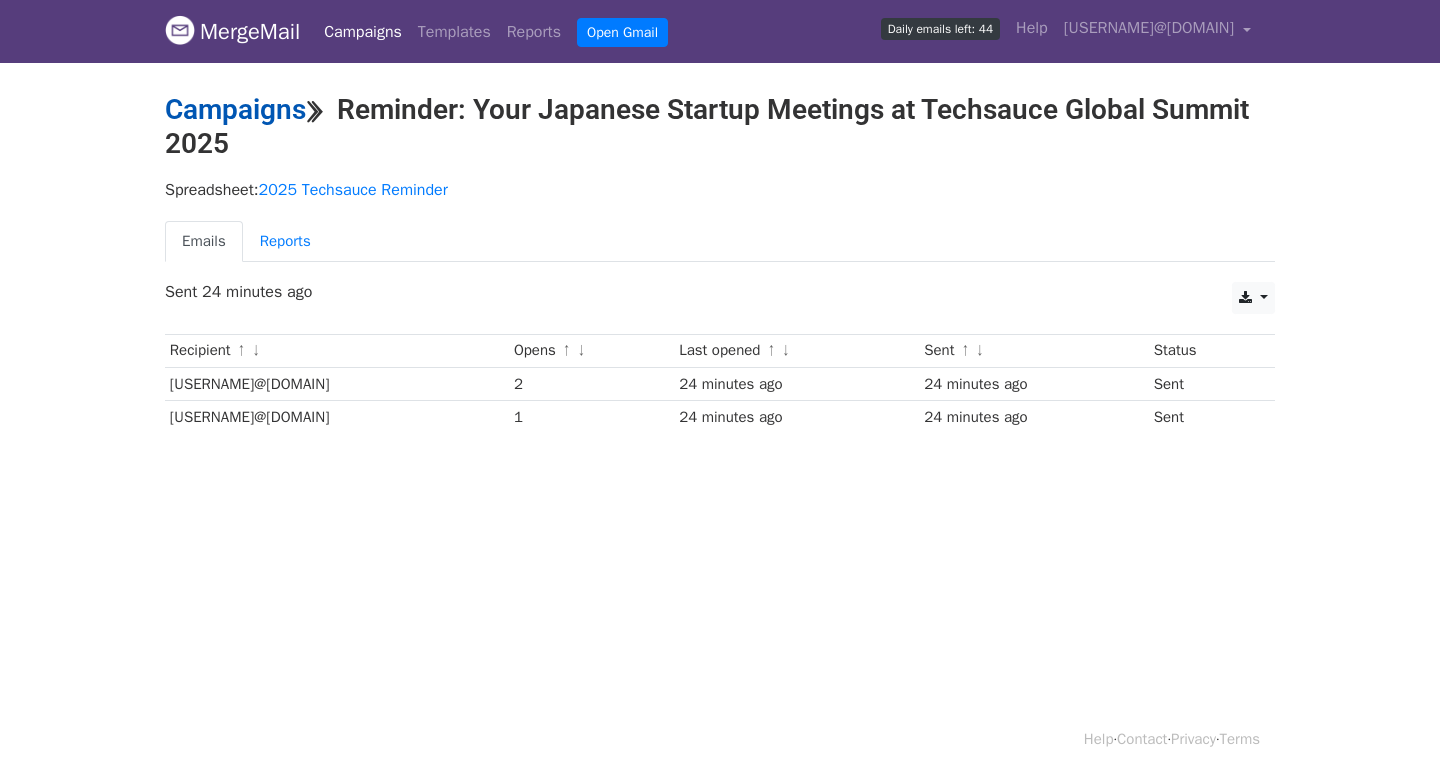 click on "Campaigns" at bounding box center (235, 109) 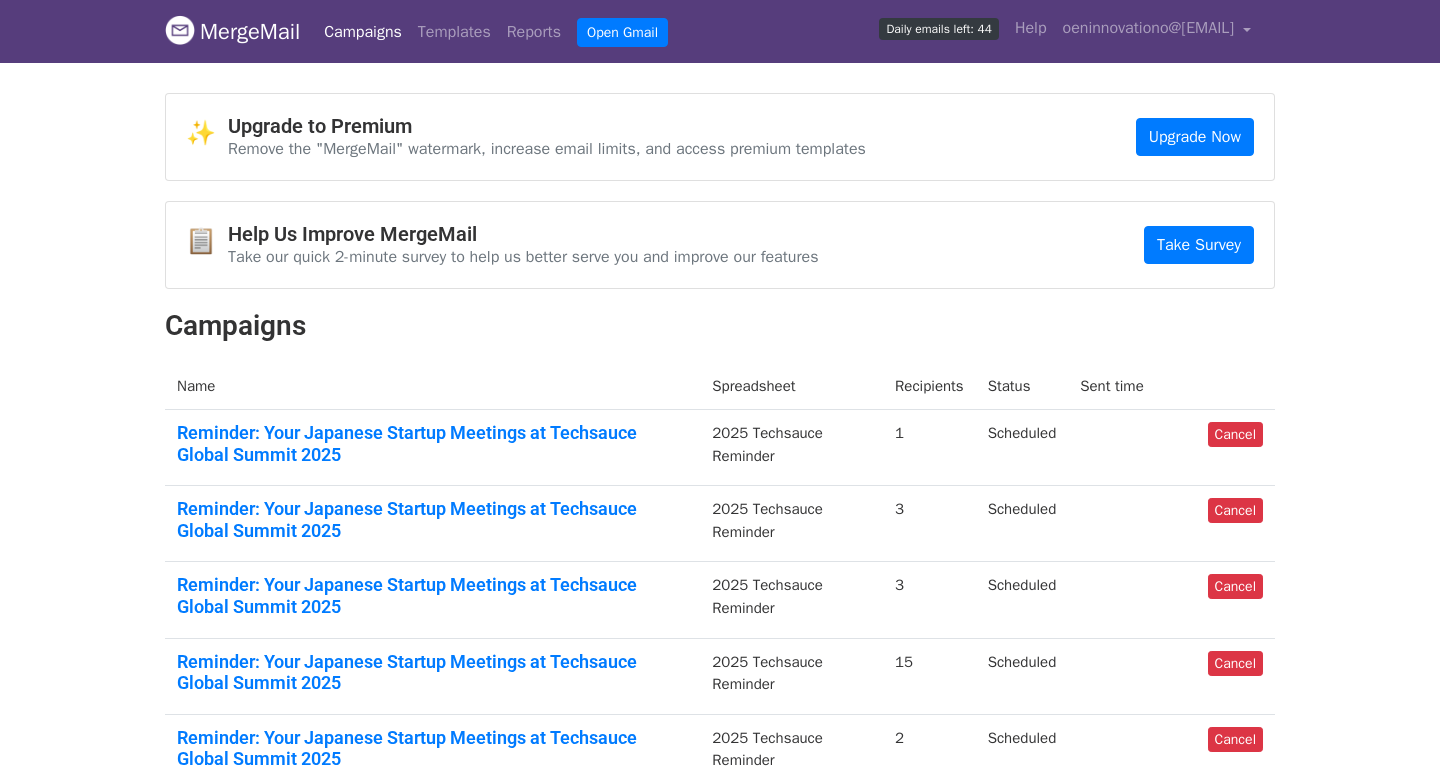 scroll, scrollTop: 0, scrollLeft: 0, axis: both 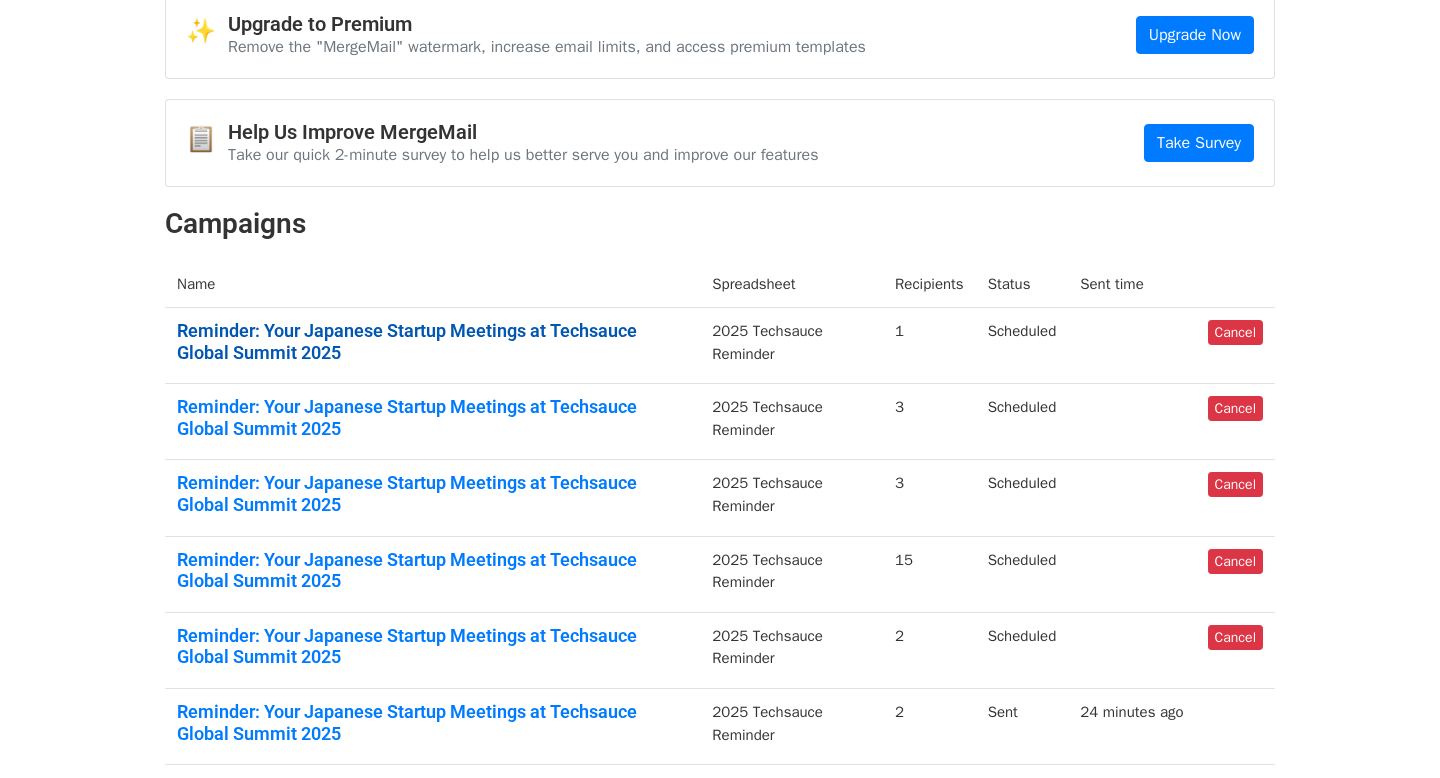 click on "Reminder: Your Japanese Startup Meetings at Techsauce Global Summit 2025" at bounding box center [432, 341] 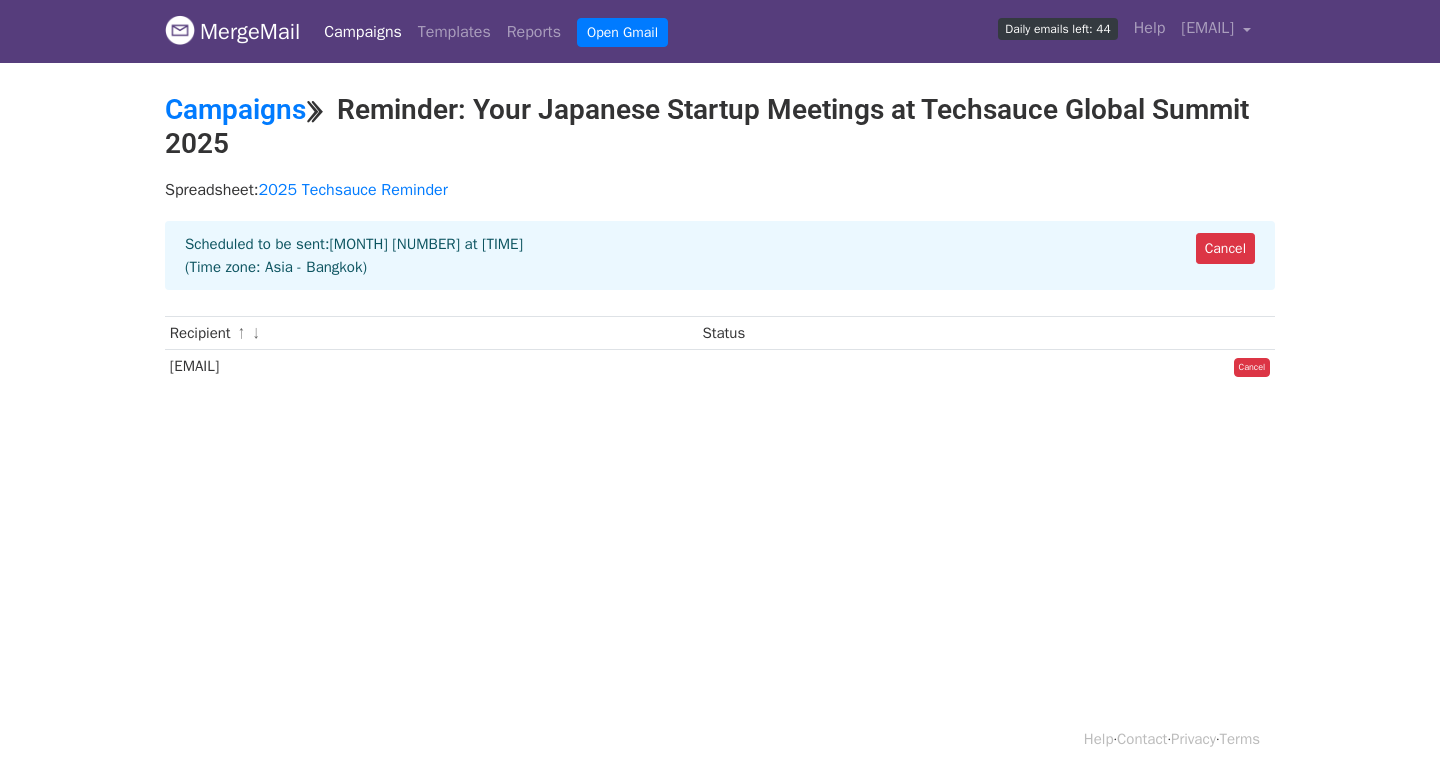 scroll, scrollTop: 0, scrollLeft: 0, axis: both 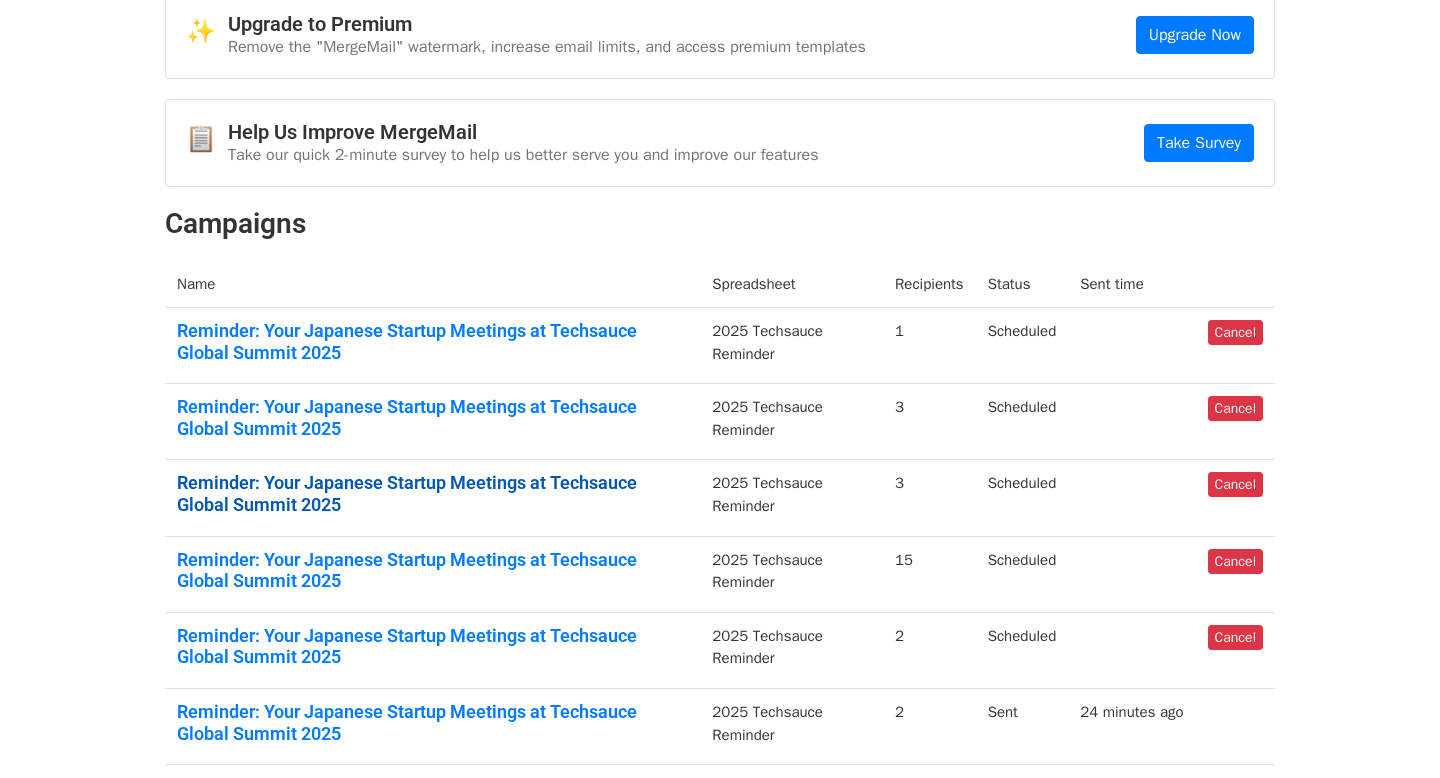 click on "Reminder: Your Japanese Startup Meetings at Techsauce Global Summit 2025" at bounding box center (432, 493) 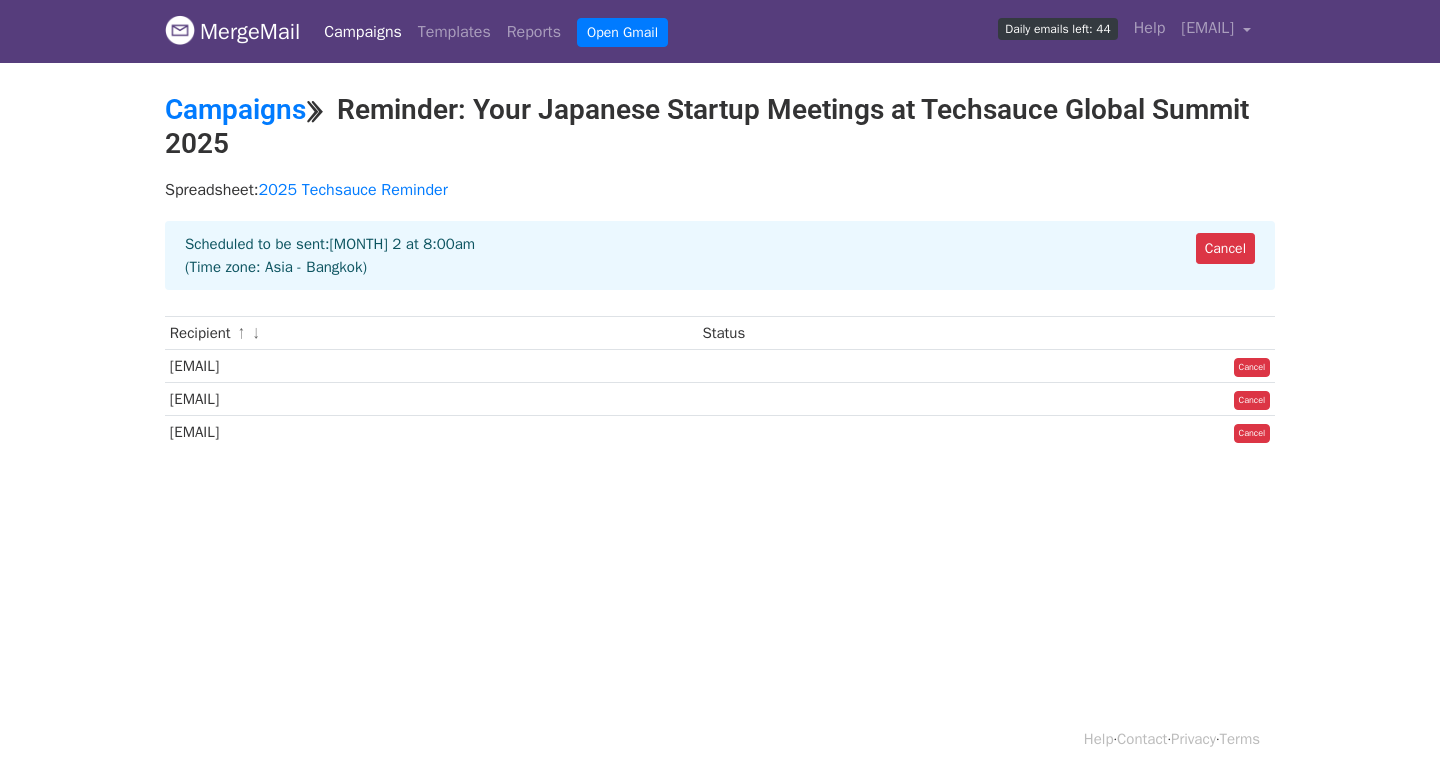 scroll, scrollTop: 0, scrollLeft: 0, axis: both 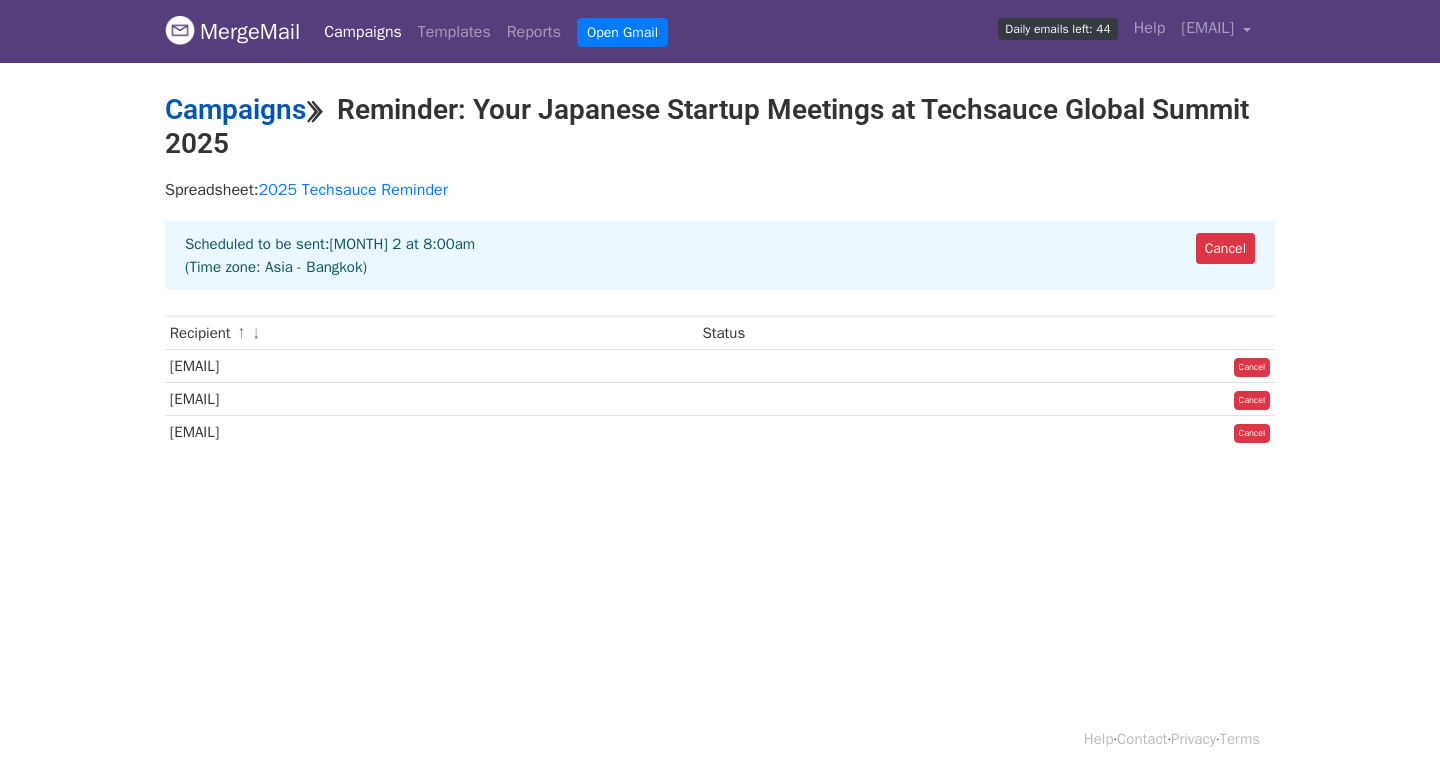 click on "Campaigns" at bounding box center (235, 109) 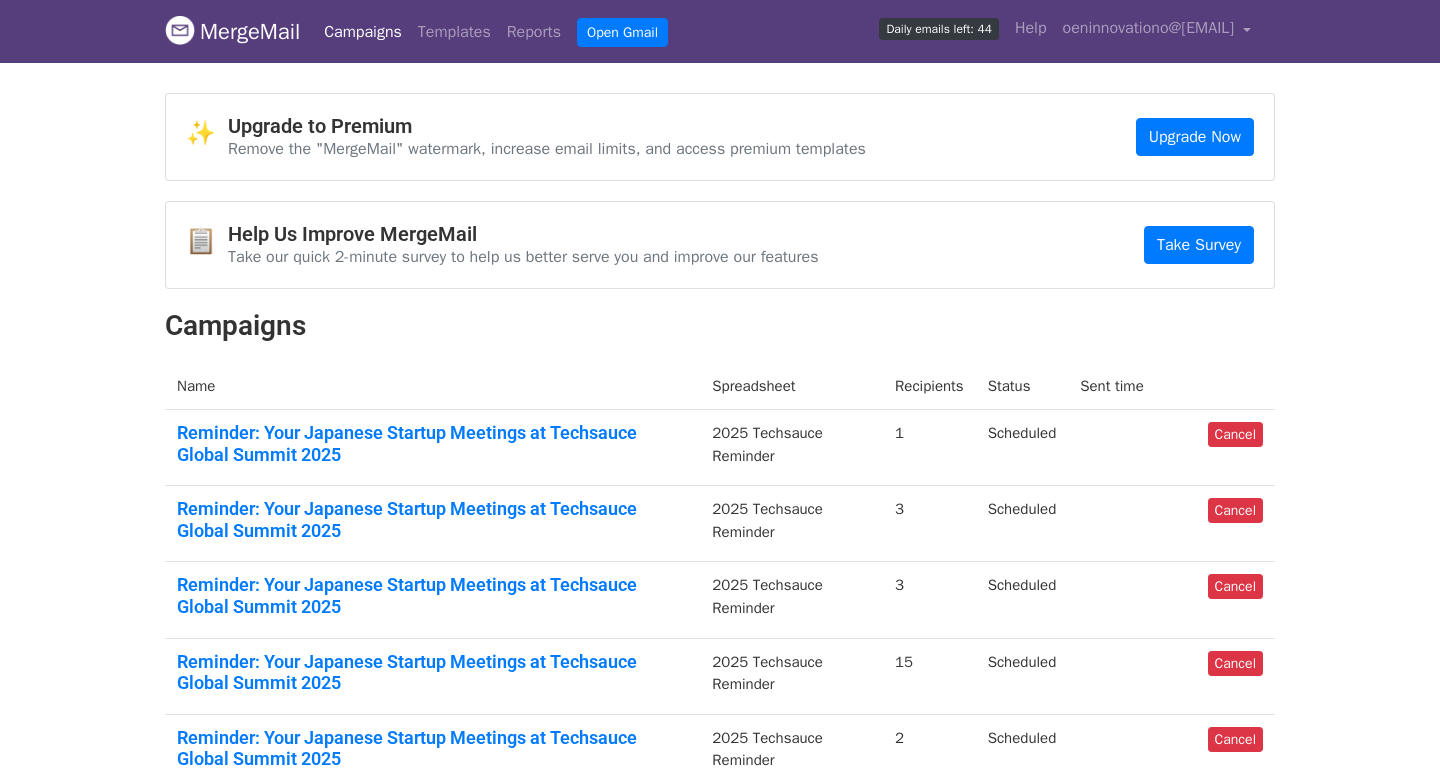 scroll, scrollTop: 0, scrollLeft: 0, axis: both 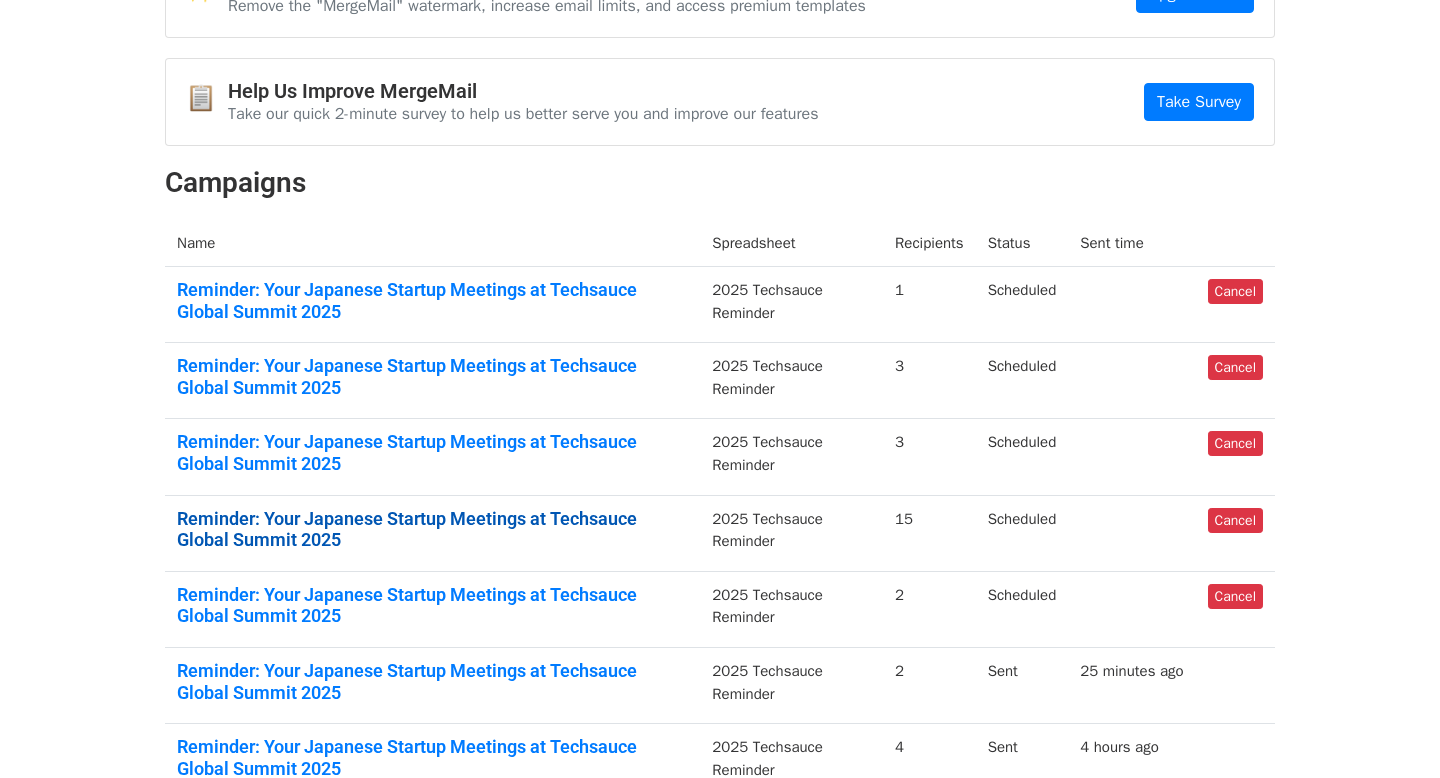 click on "Reminder: Your Japanese Startup Meetings at Techsauce Global Summit 2025" at bounding box center [432, 529] 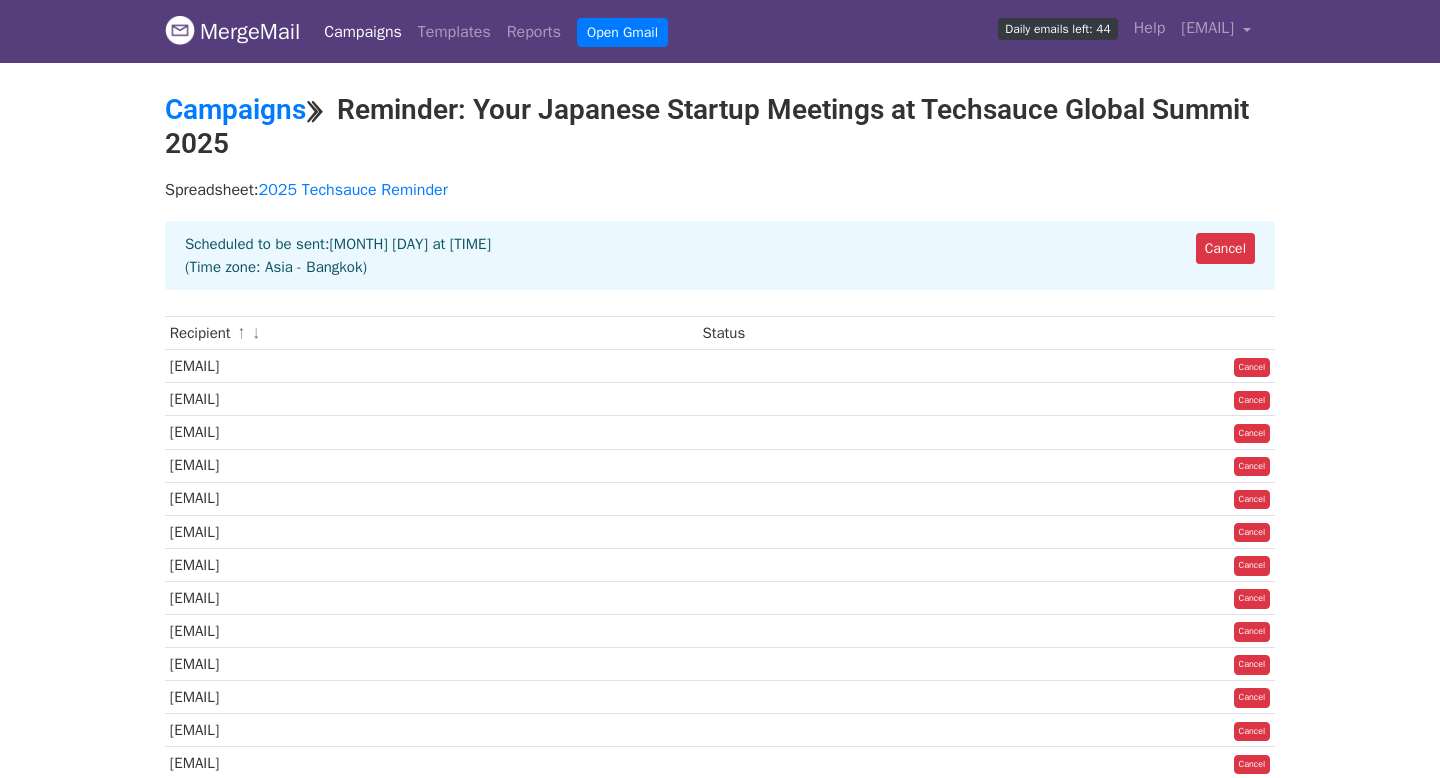 scroll, scrollTop: 0, scrollLeft: 0, axis: both 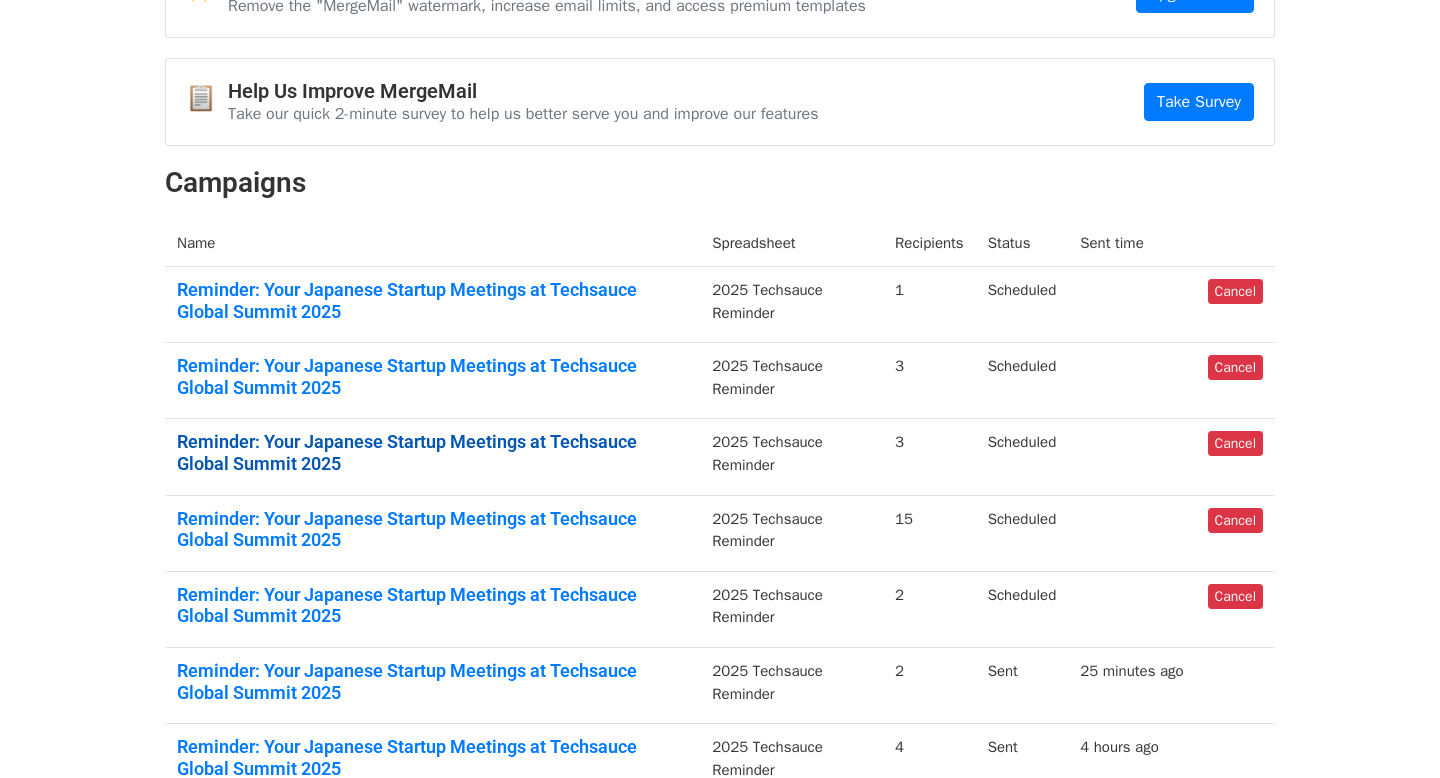 click on "Reminder: Your Japanese Startup Meetings at Techsauce Global Summit 2025" at bounding box center (432, 452) 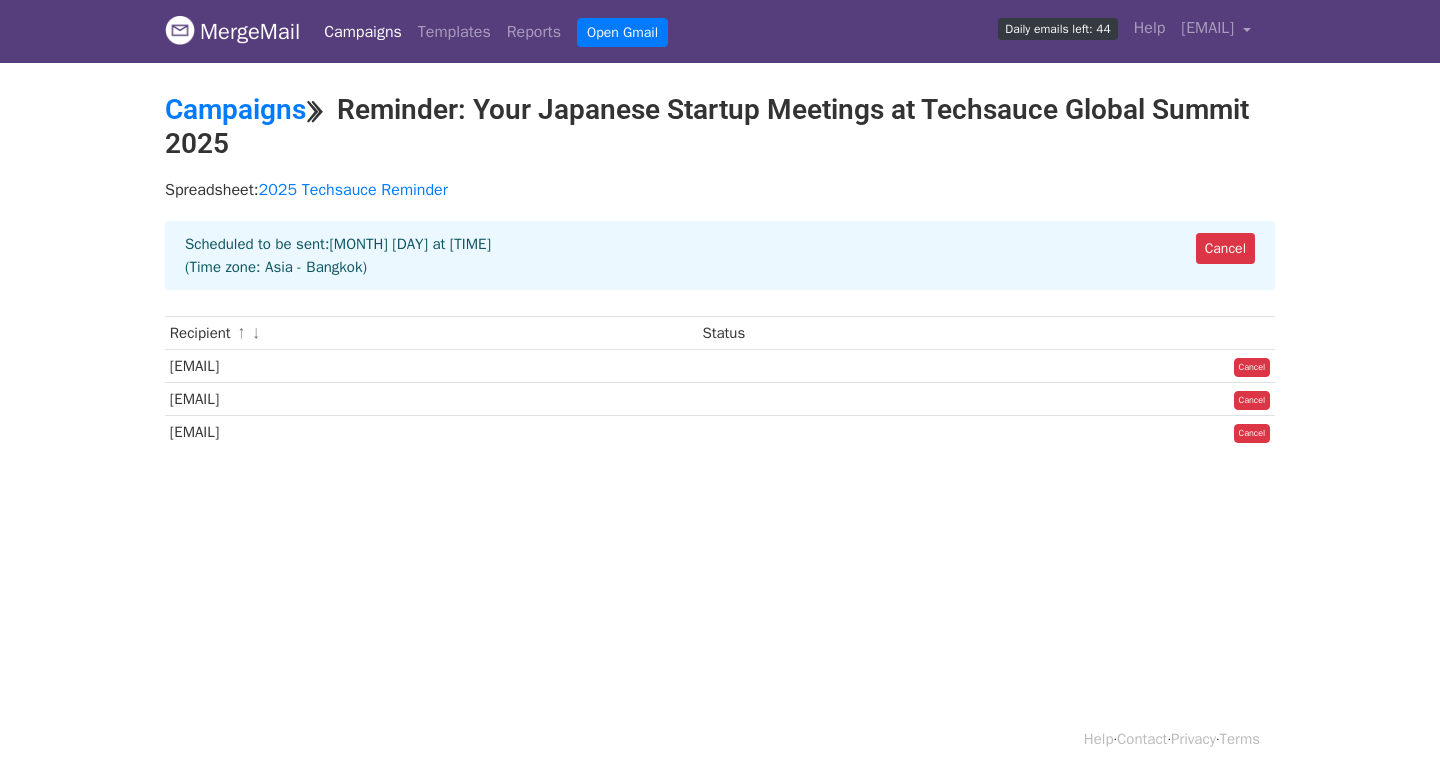 scroll, scrollTop: 0, scrollLeft: 0, axis: both 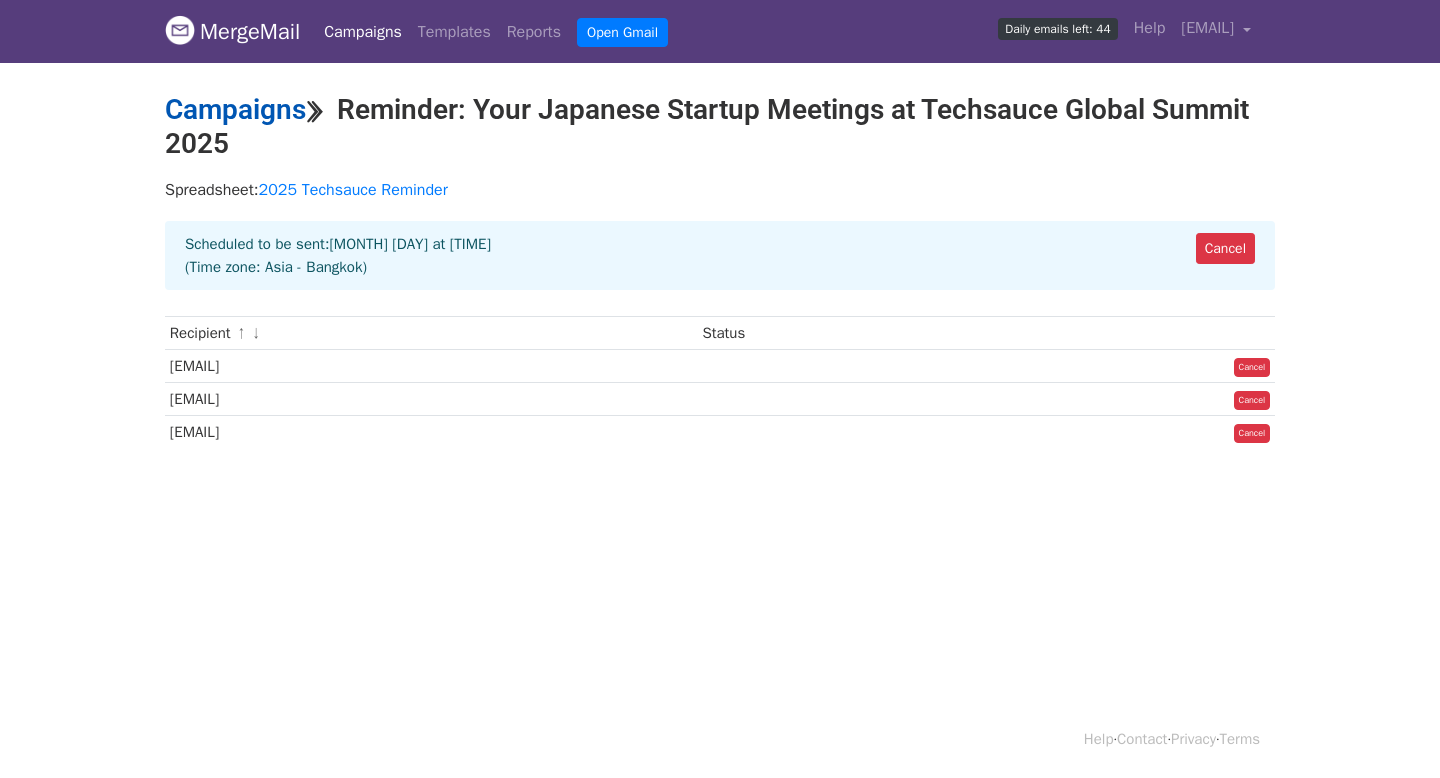 click on "Campaigns" at bounding box center (235, 109) 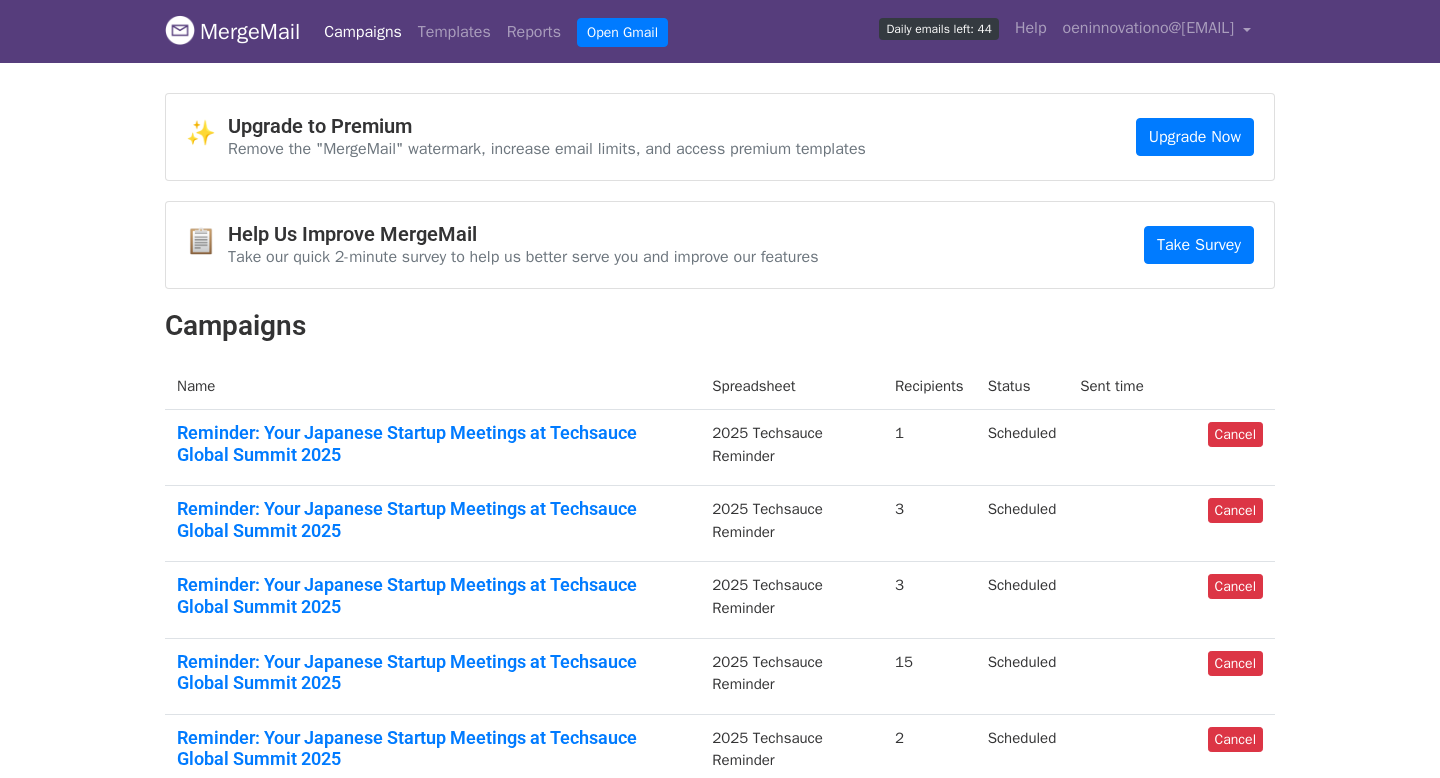 scroll, scrollTop: 0, scrollLeft: 0, axis: both 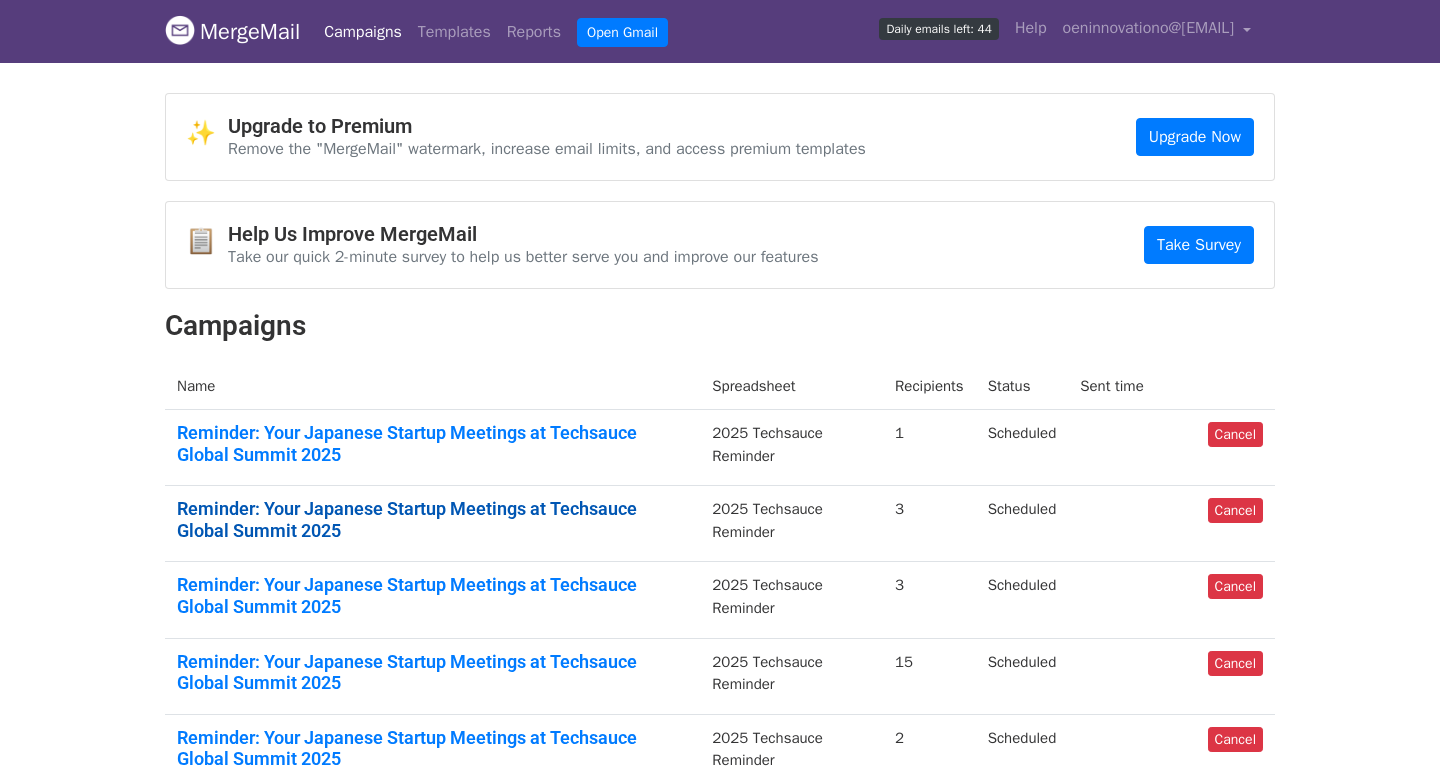 click on "Reminder: Your Japanese Startup Meetings at Techsauce Global Summit 2025" at bounding box center [432, 519] 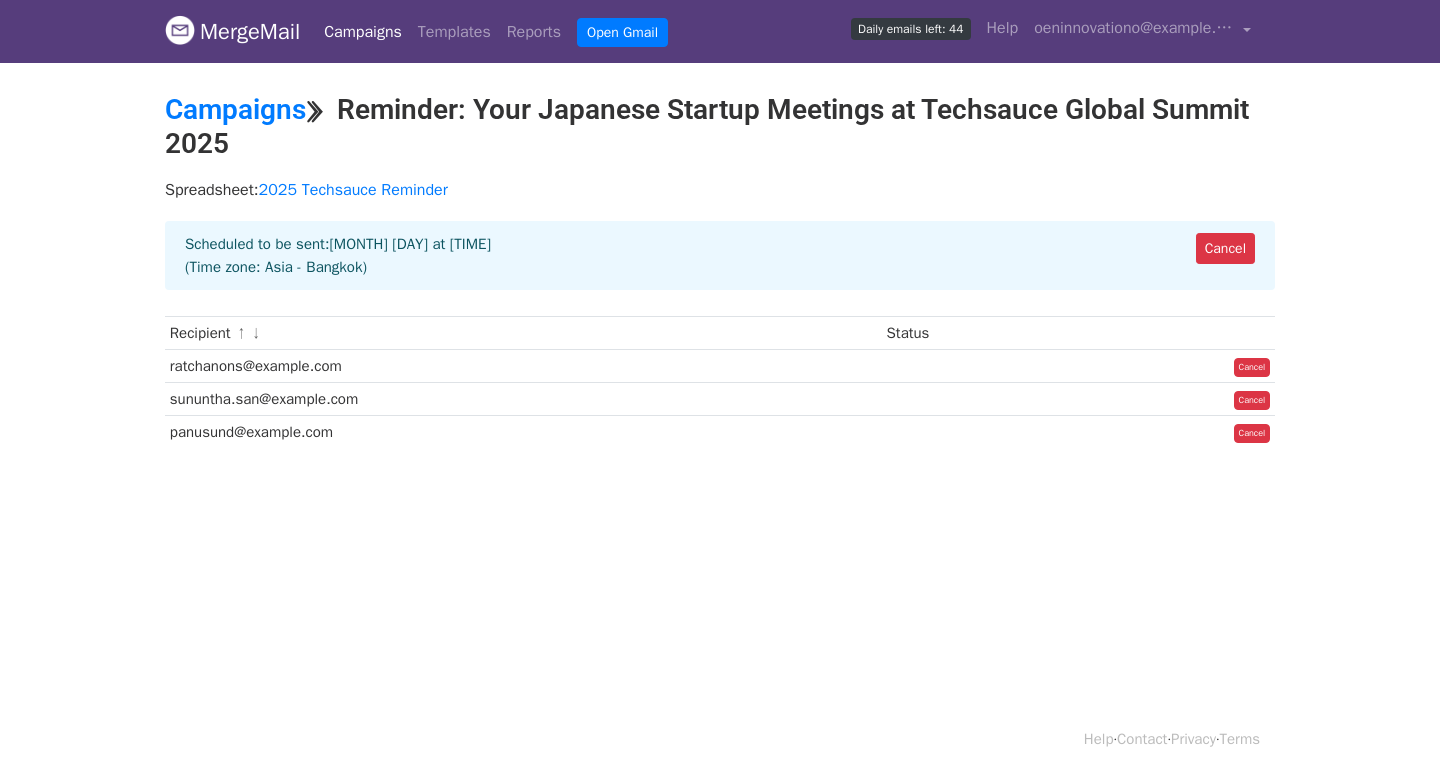 scroll, scrollTop: 0, scrollLeft: 0, axis: both 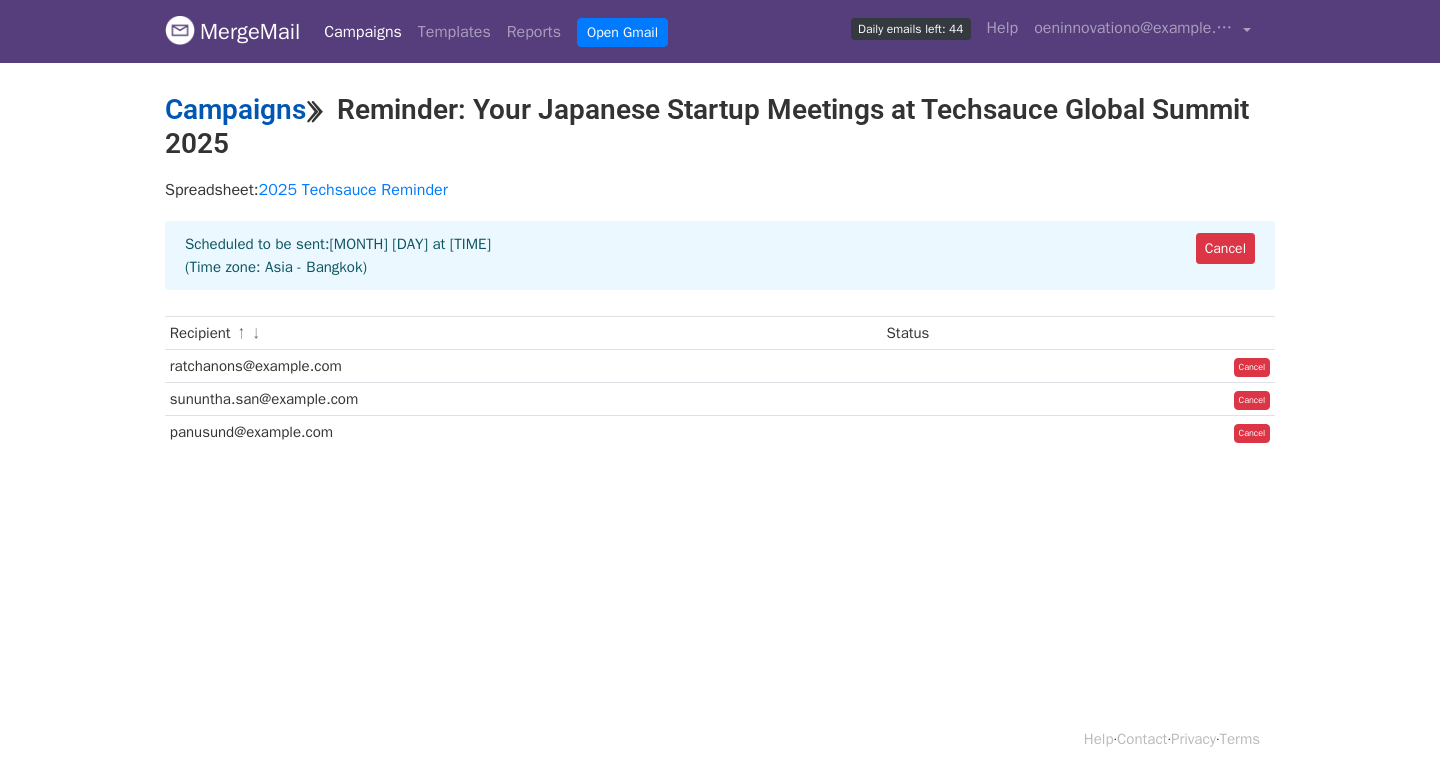 click on "Campaigns" at bounding box center (235, 109) 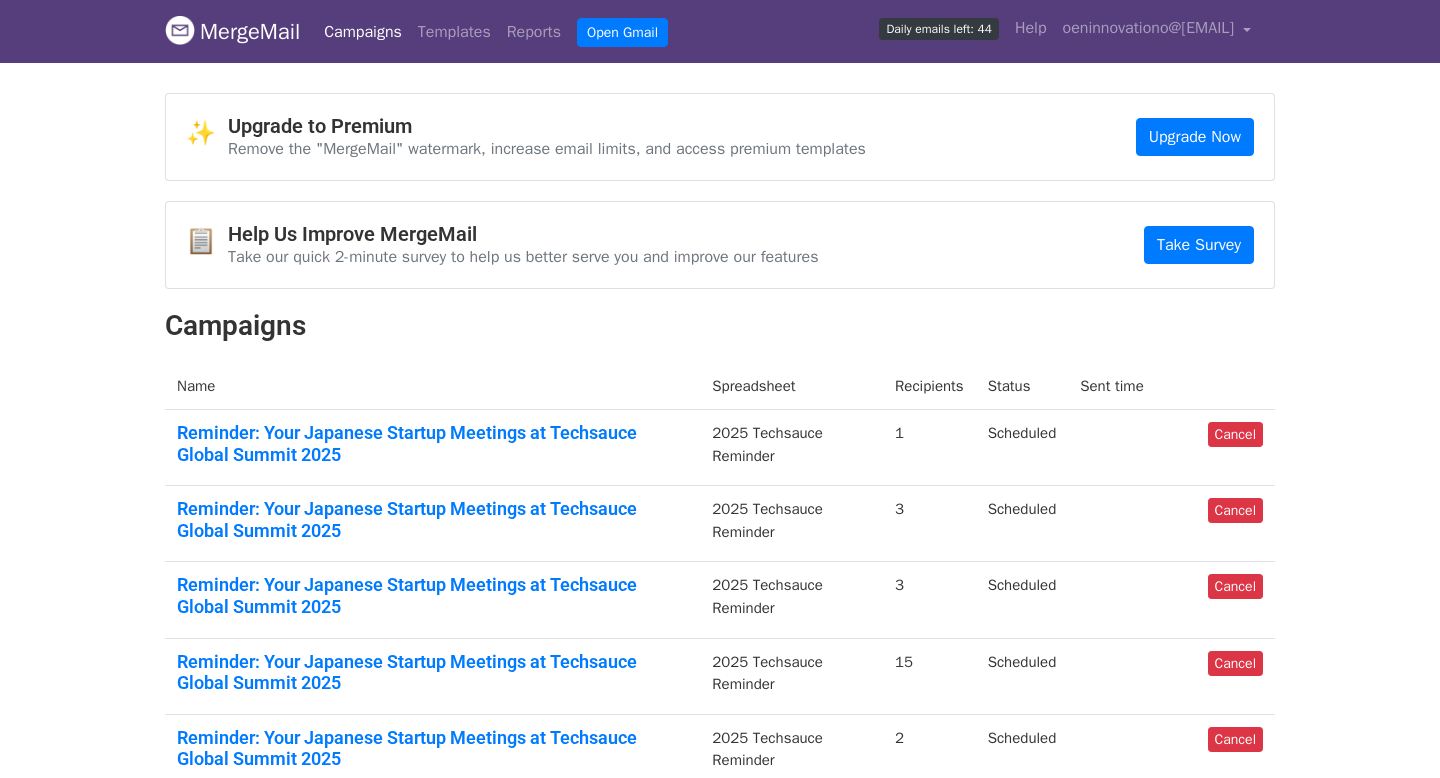 scroll, scrollTop: 0, scrollLeft: 0, axis: both 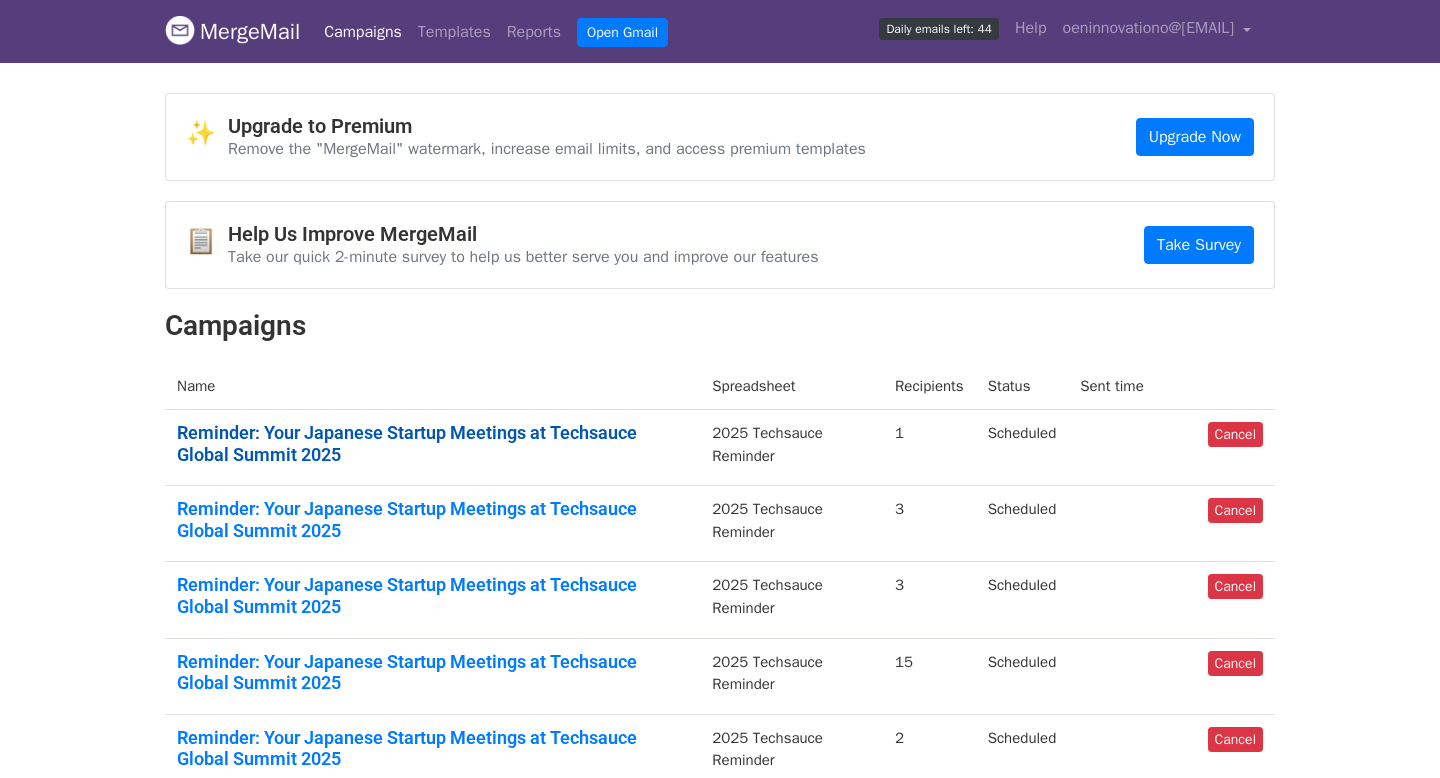 click on "Reminder: Your Japanese Startup Meetings at Techsauce Global Summit 2025" at bounding box center [432, 443] 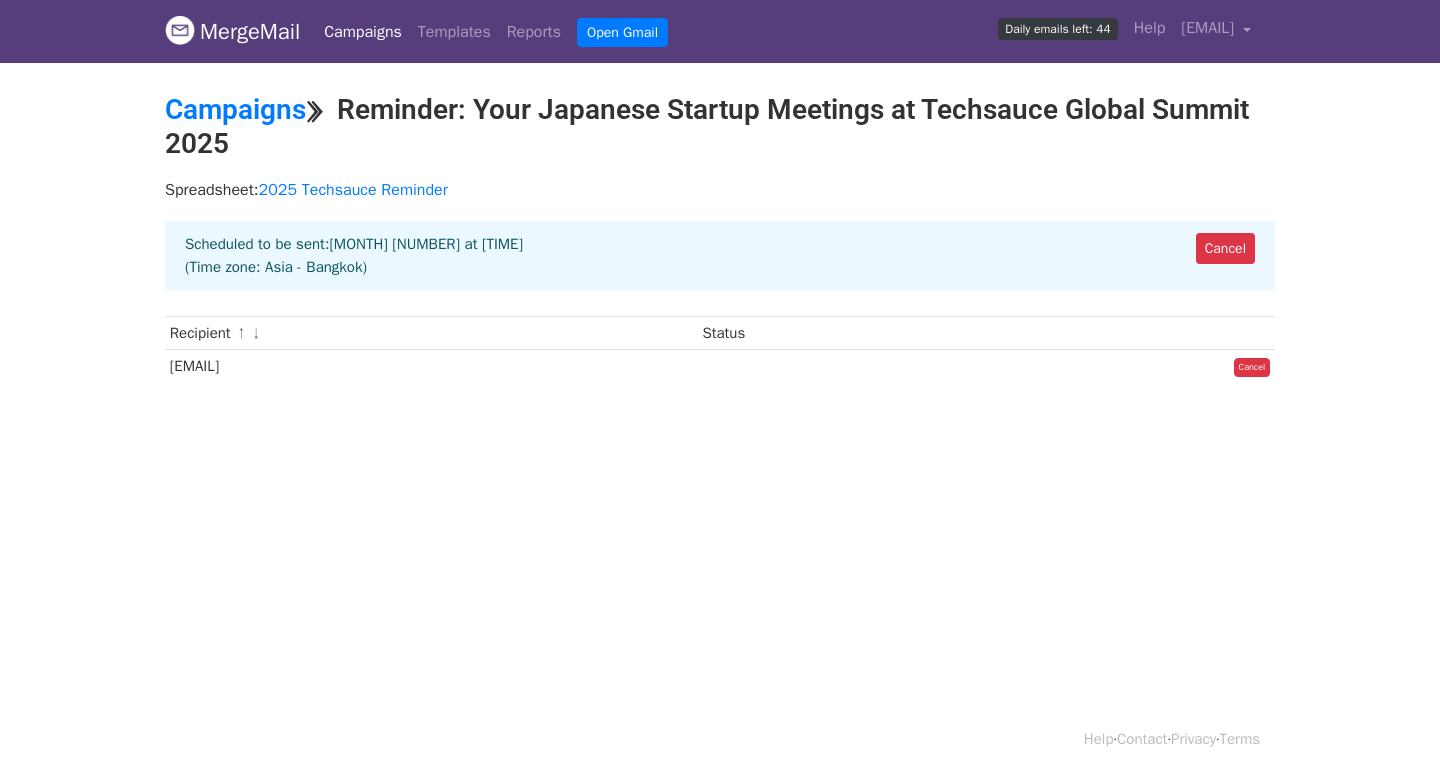 scroll, scrollTop: 0, scrollLeft: 0, axis: both 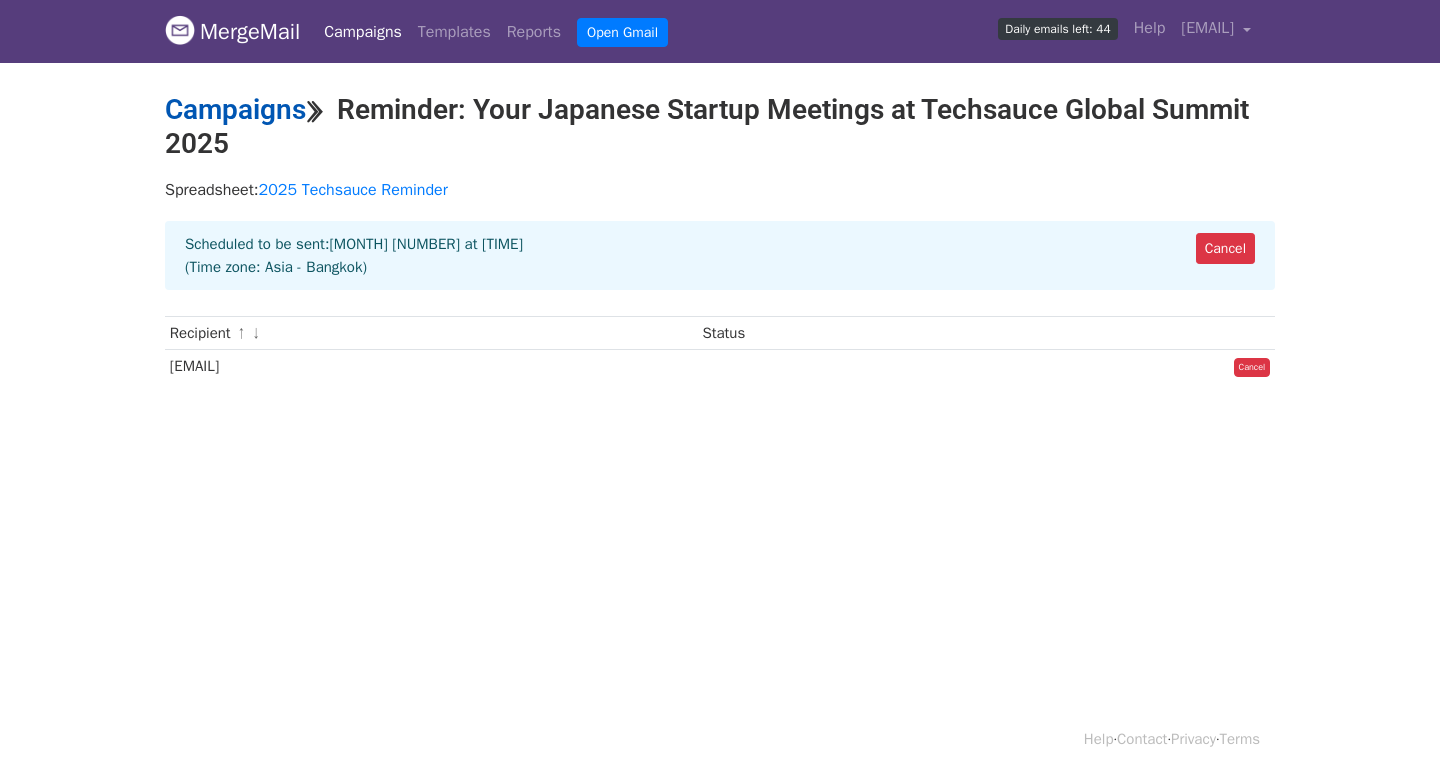 click on "Campaigns" at bounding box center (235, 109) 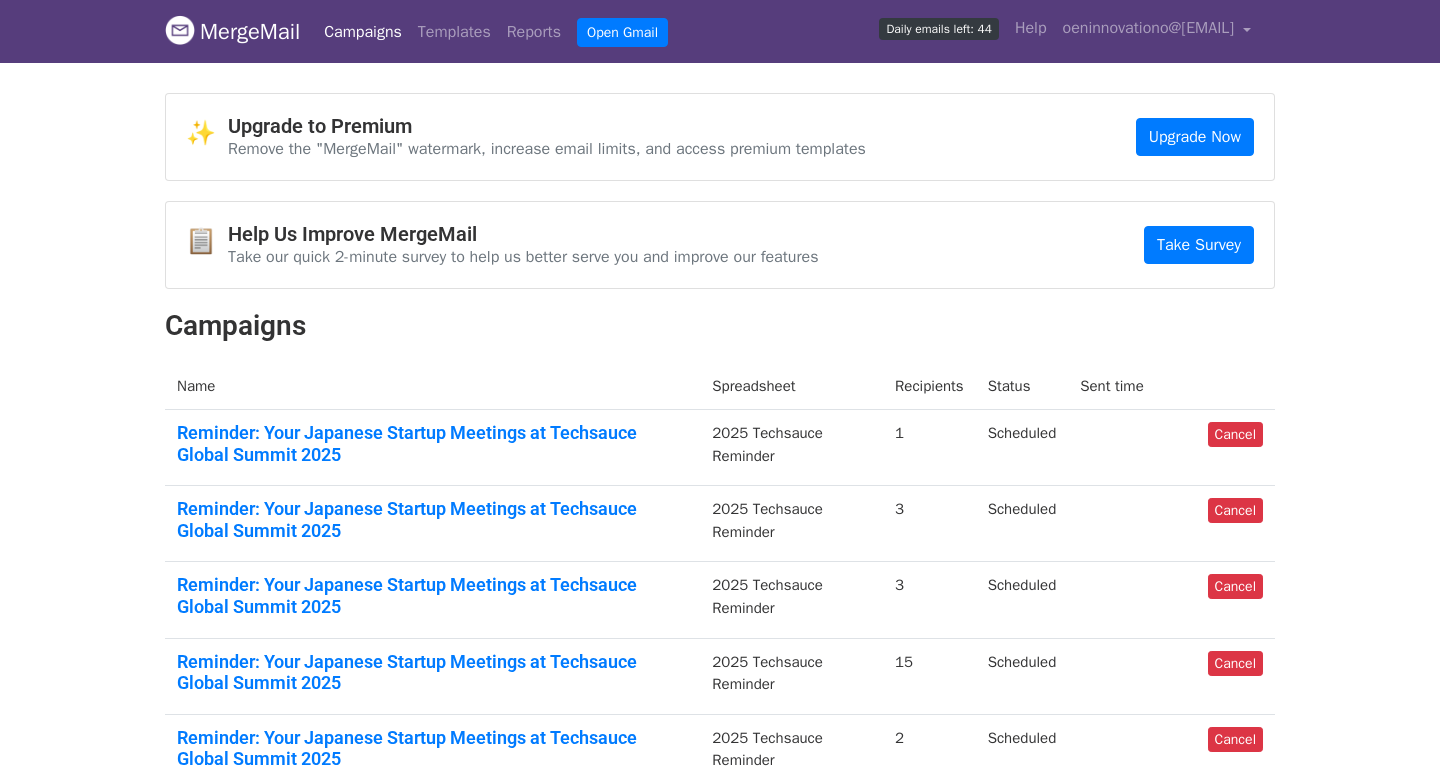 scroll, scrollTop: 0, scrollLeft: 0, axis: both 